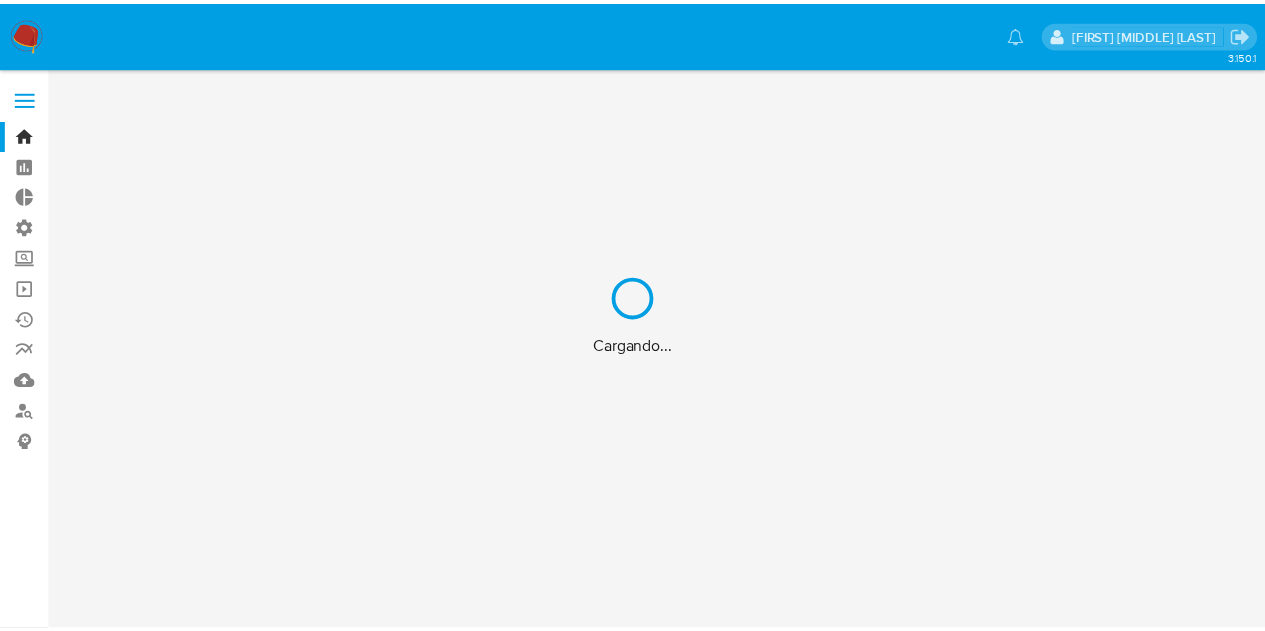 scroll, scrollTop: 0, scrollLeft: 0, axis: both 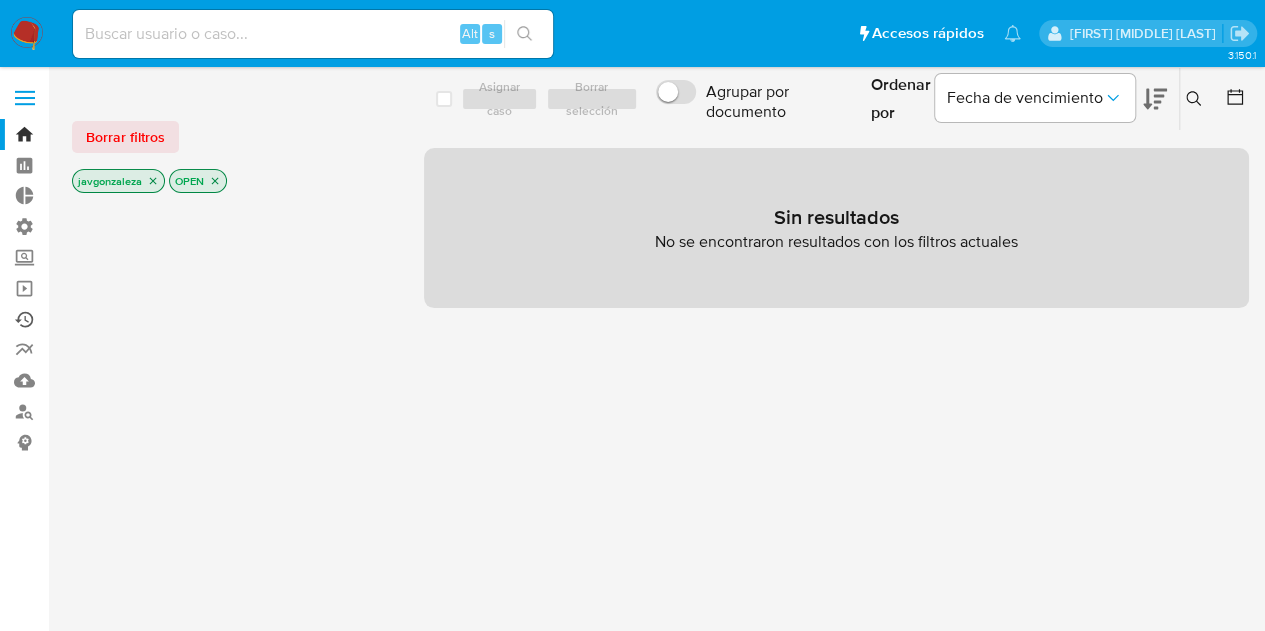 click on "Ejecuciones automáticas" at bounding box center (119, 319) 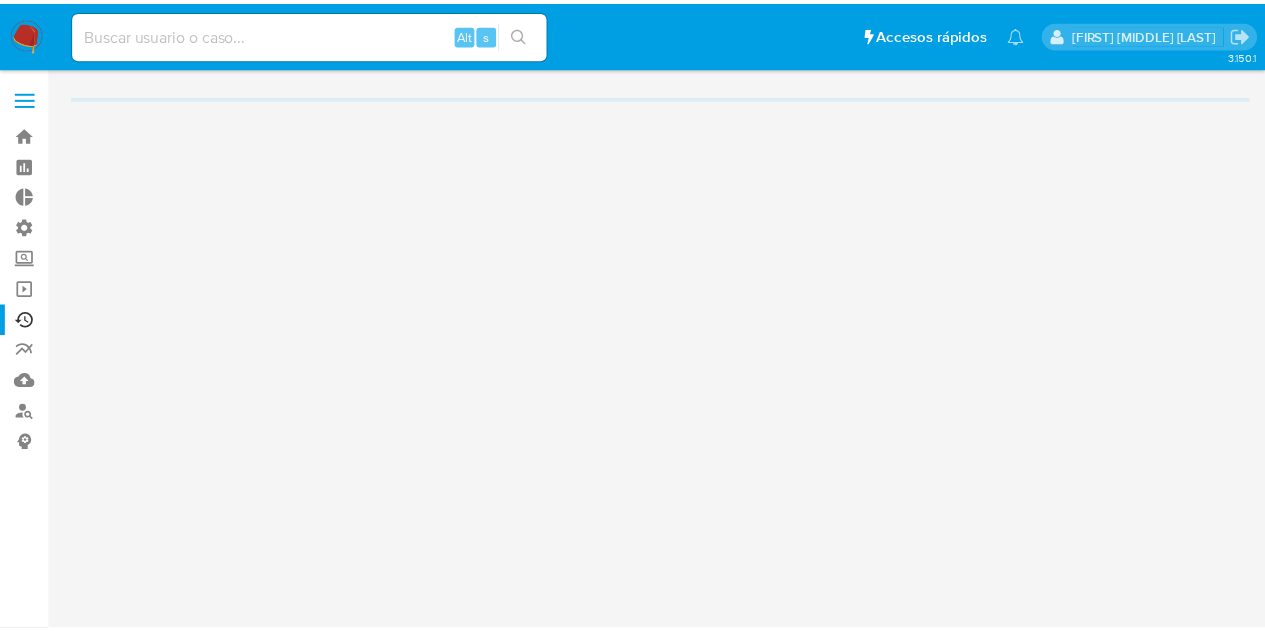 scroll, scrollTop: 0, scrollLeft: 0, axis: both 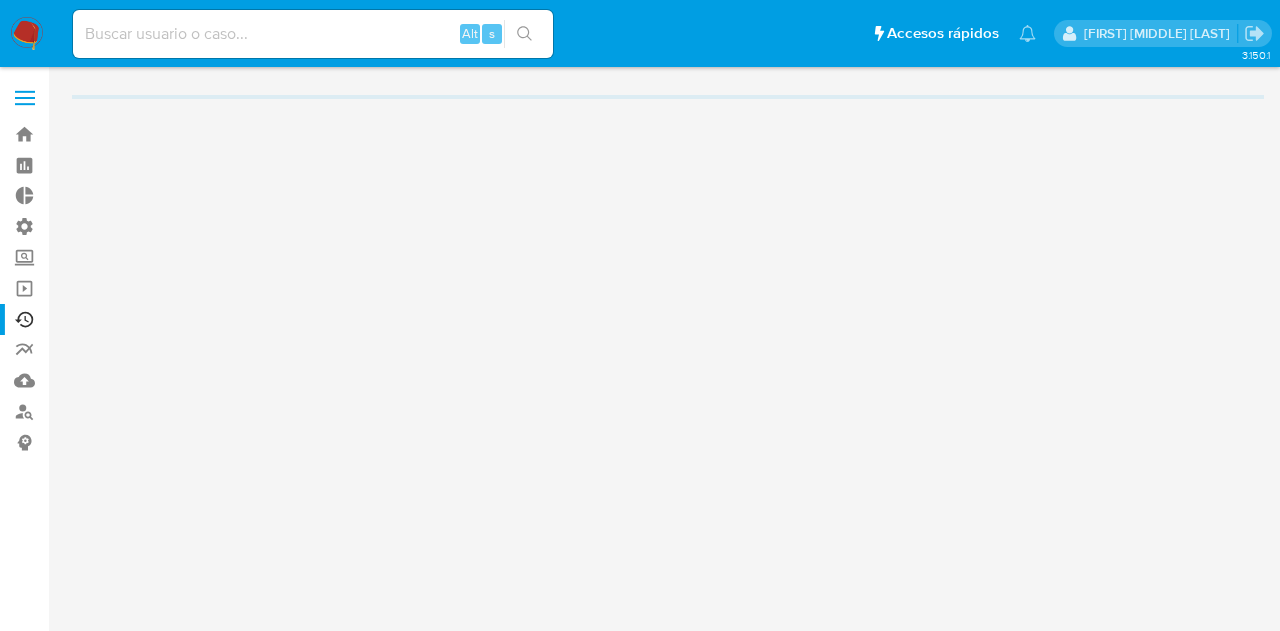 click on "Screening" at bounding box center [119, 257] 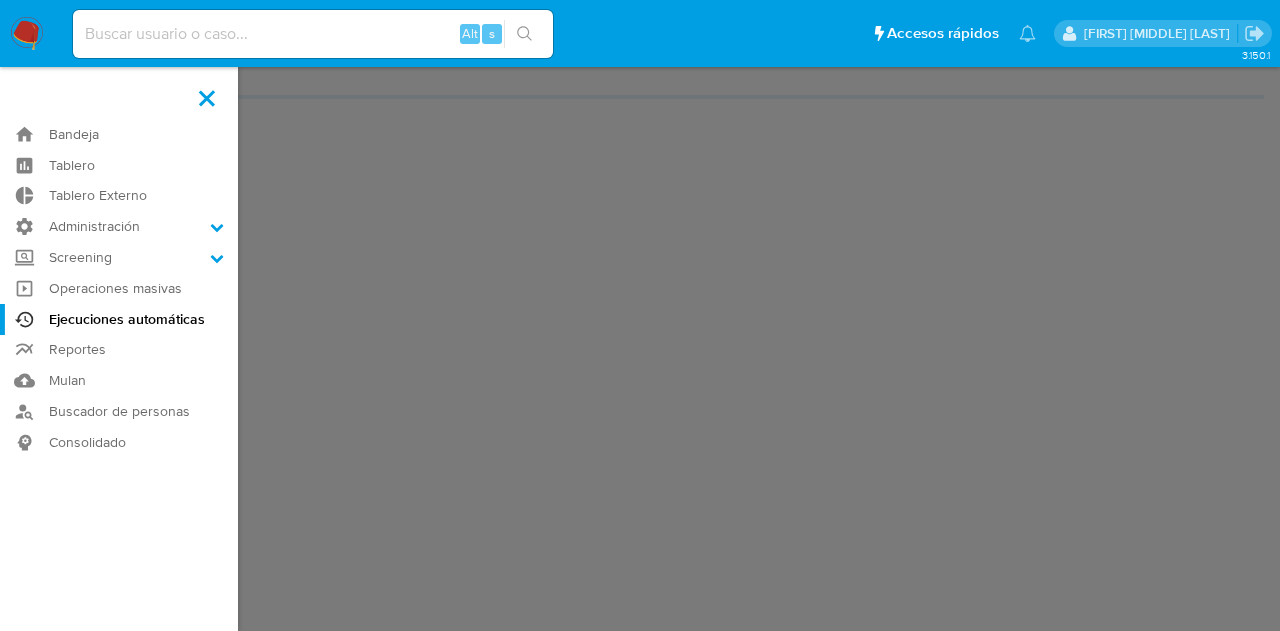 click on "Screening" at bounding box center [0, 0] 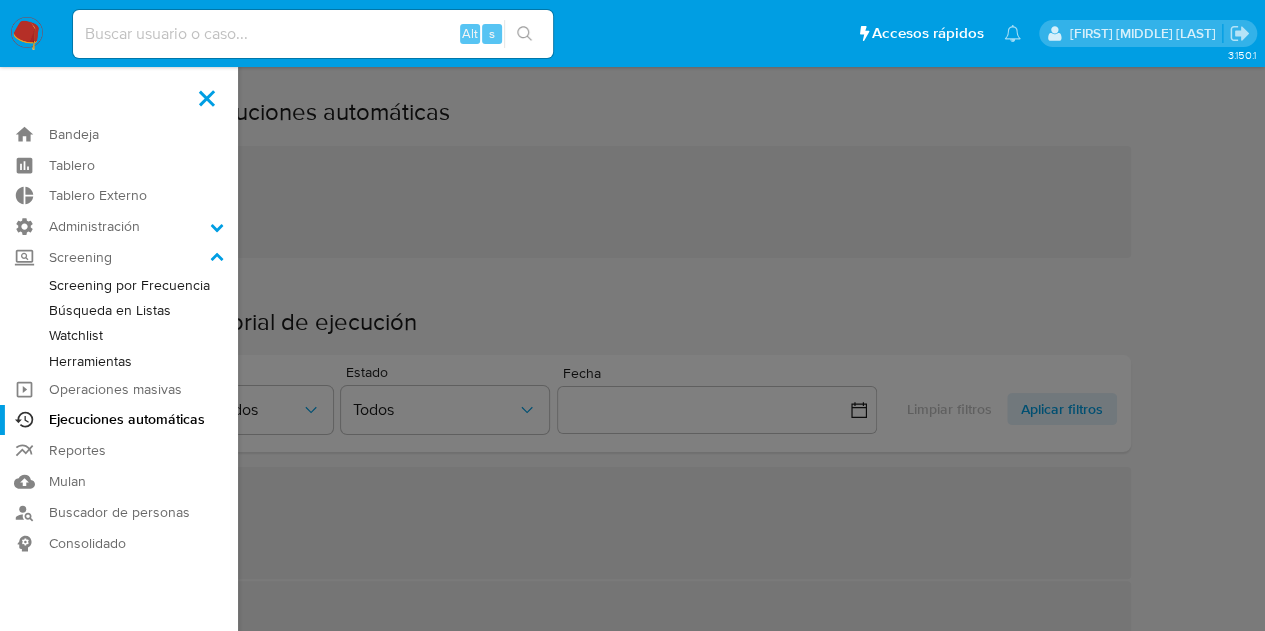 click on "Watchlist" at bounding box center [119, 335] 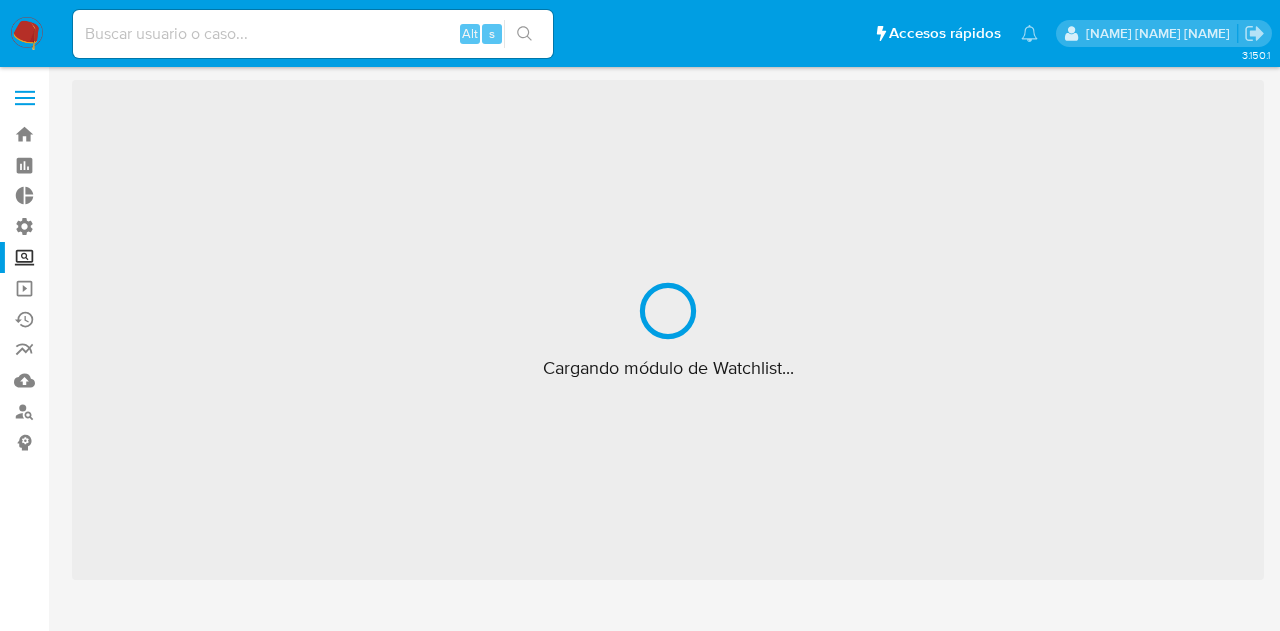 scroll, scrollTop: 0, scrollLeft: 0, axis: both 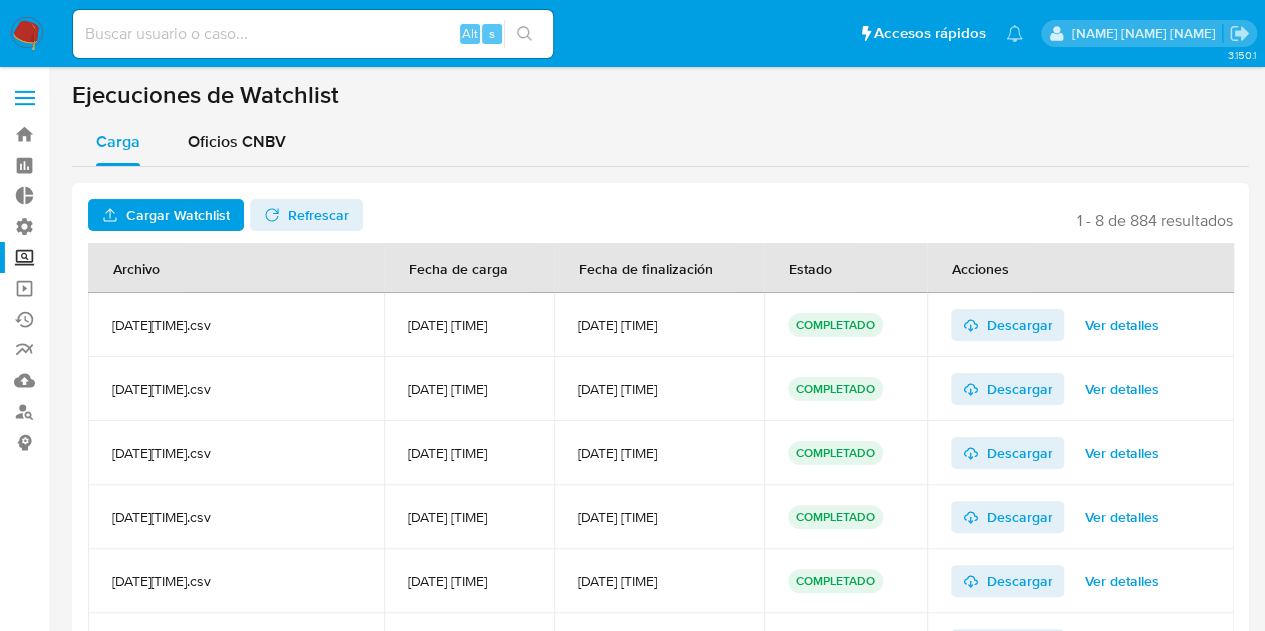 click on "Ver detalles" at bounding box center [1121, 325] 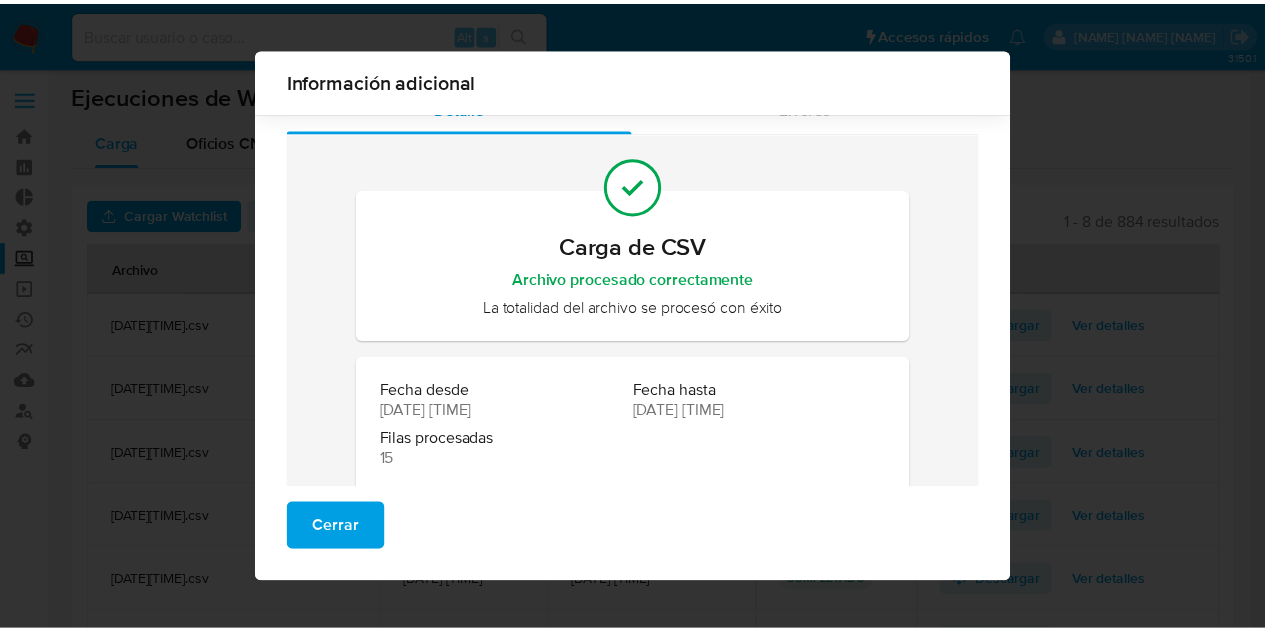 scroll, scrollTop: 0, scrollLeft: 0, axis: both 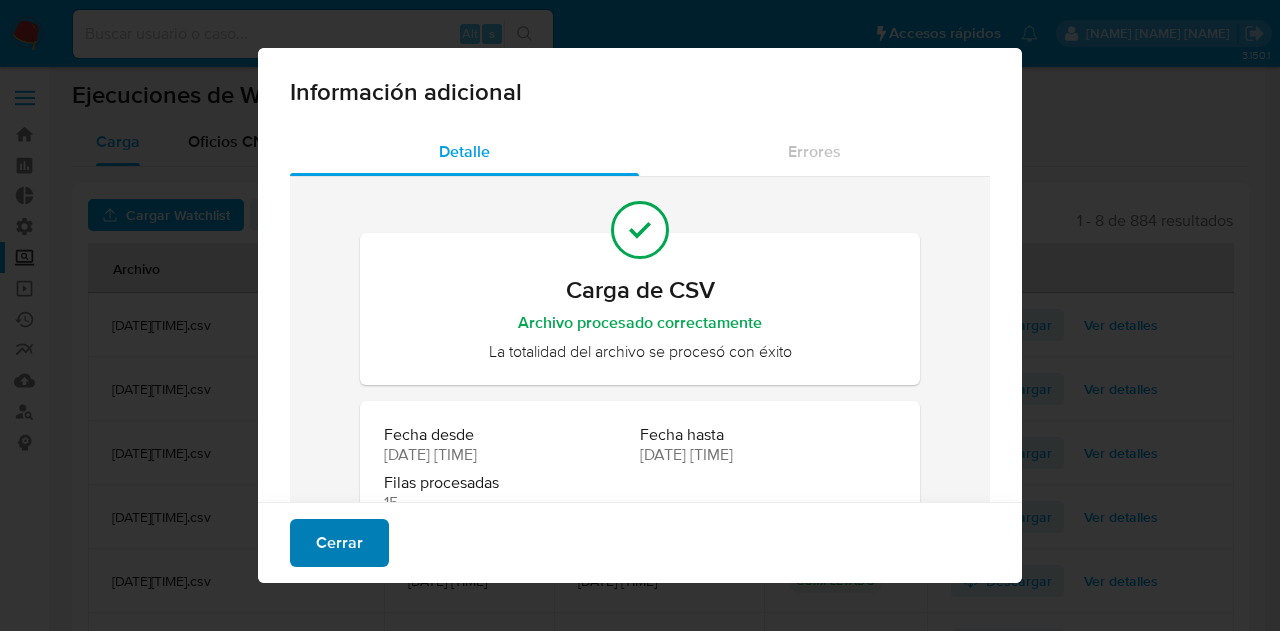 click on "Cerrar" at bounding box center [339, 543] 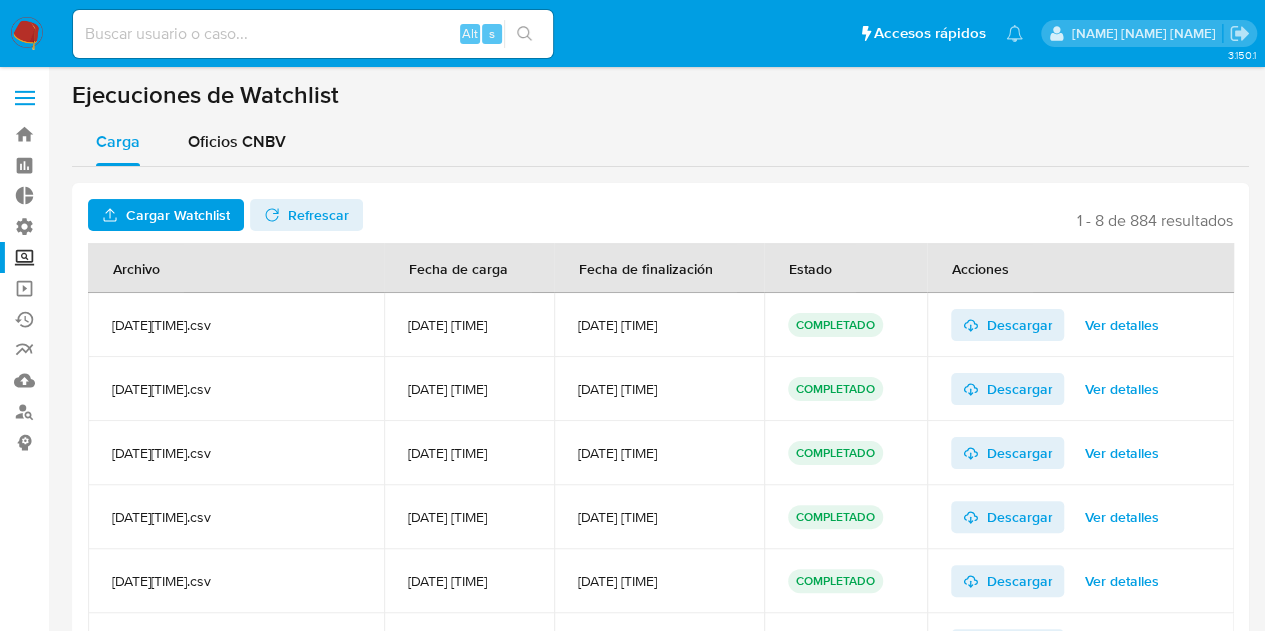 click on "Cargar Watchlist" at bounding box center [178, 215] 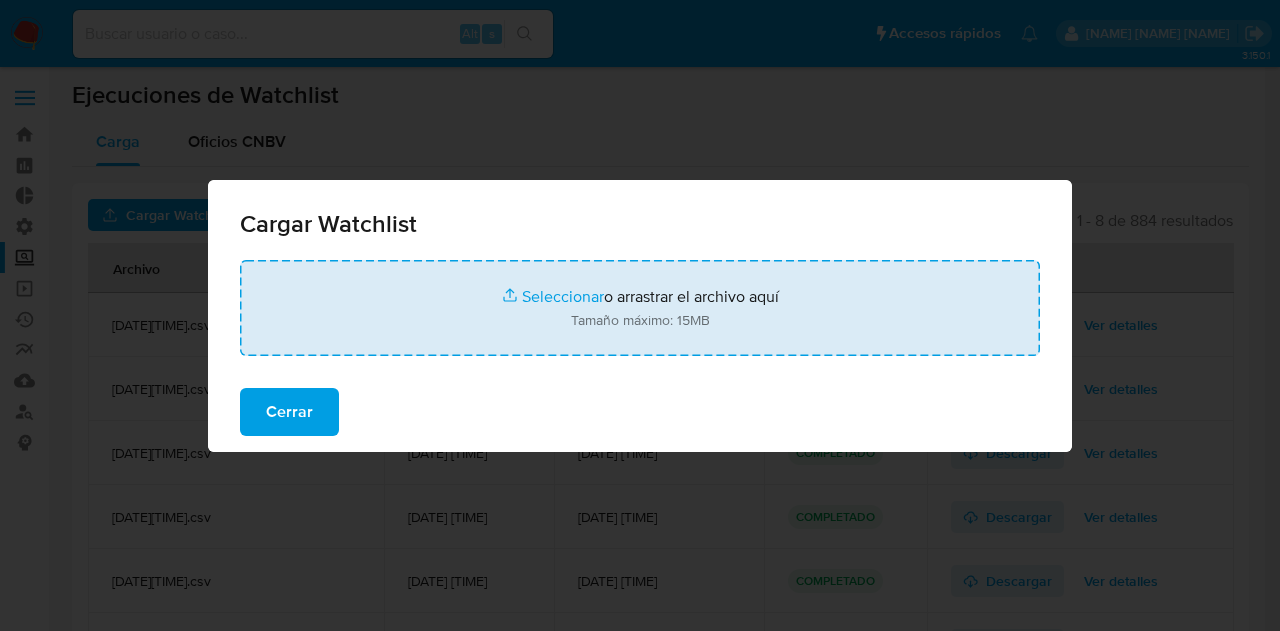 click at bounding box center (640, 308) 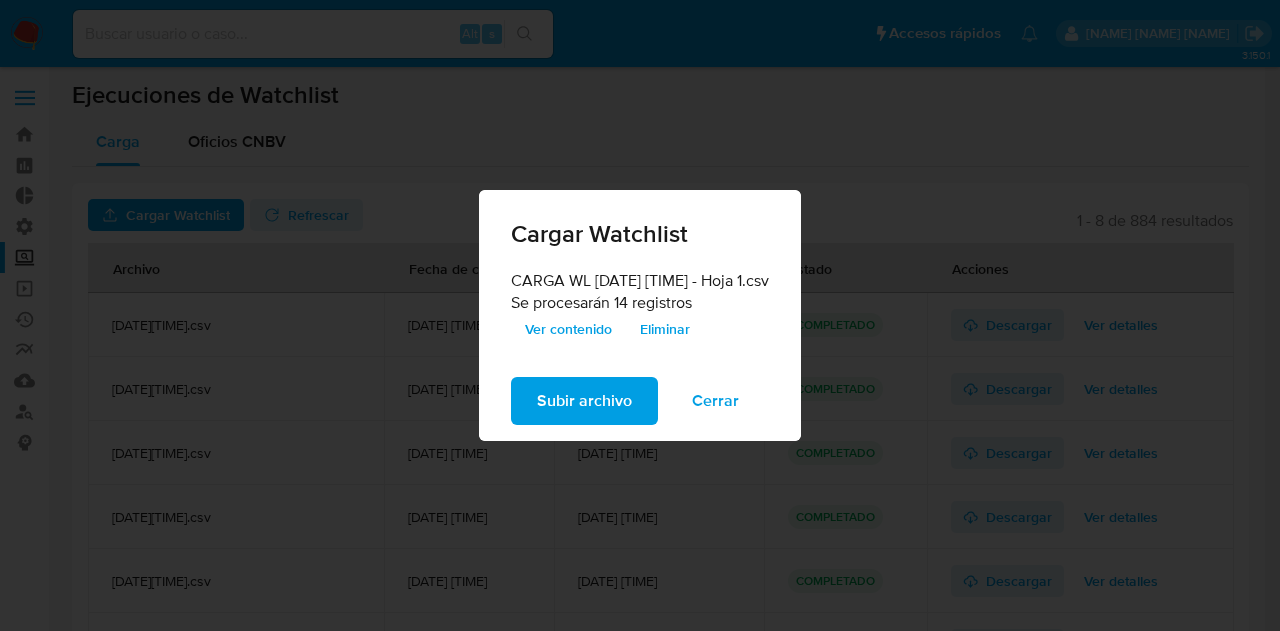 click on "Cerrar" at bounding box center [715, 401] 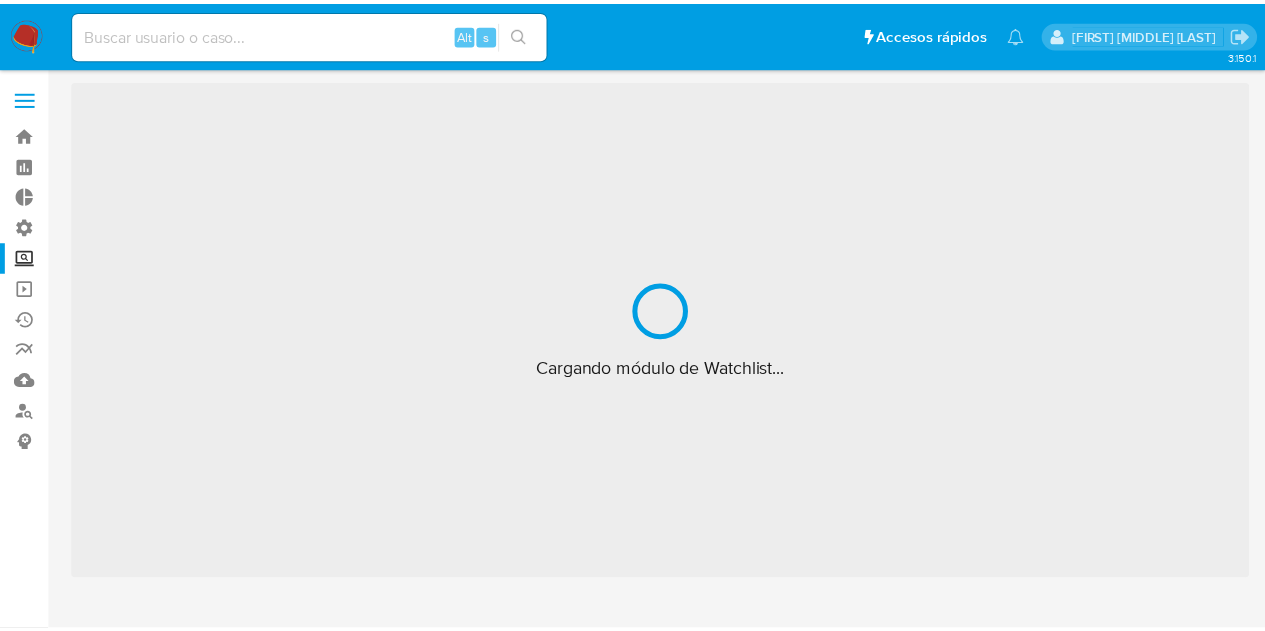 scroll, scrollTop: 0, scrollLeft: 0, axis: both 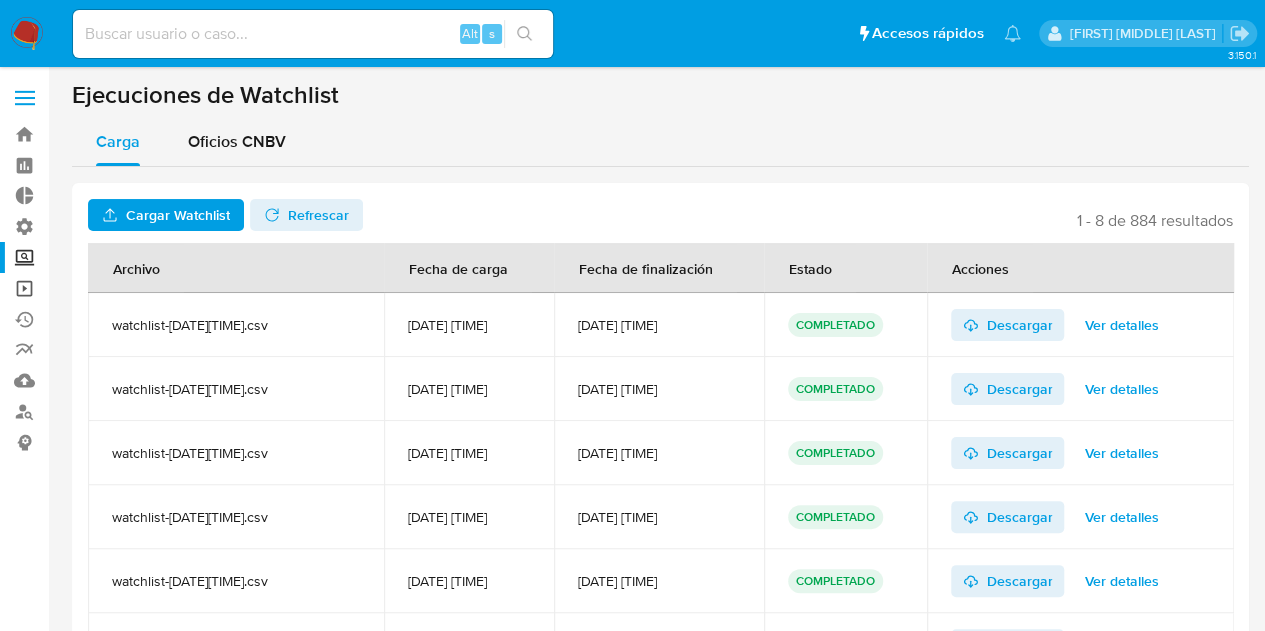 click on "Operaciones masivas" at bounding box center (119, 288) 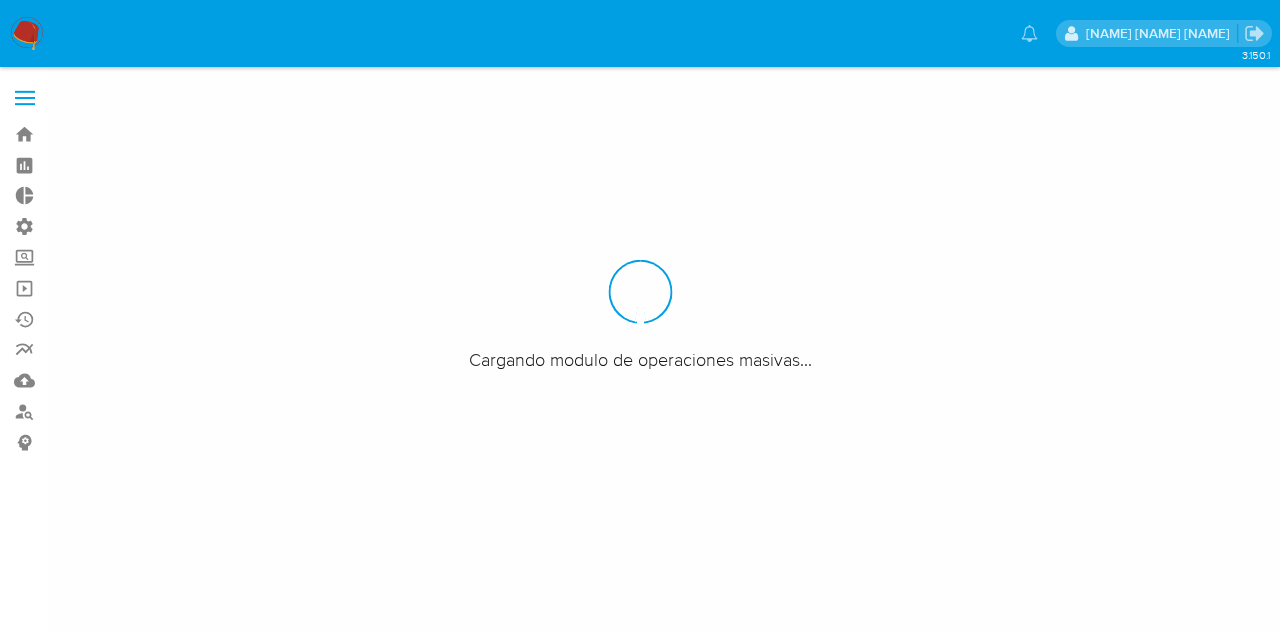 scroll, scrollTop: 0, scrollLeft: 0, axis: both 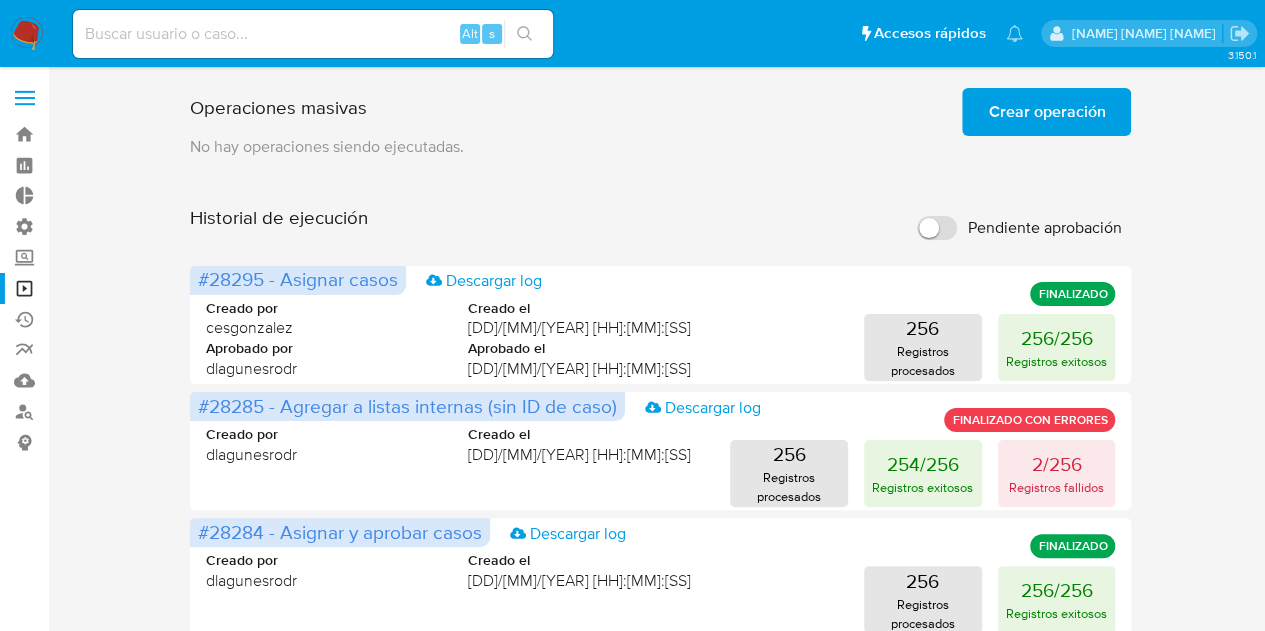click on "Crear operación" at bounding box center (1046, 112) 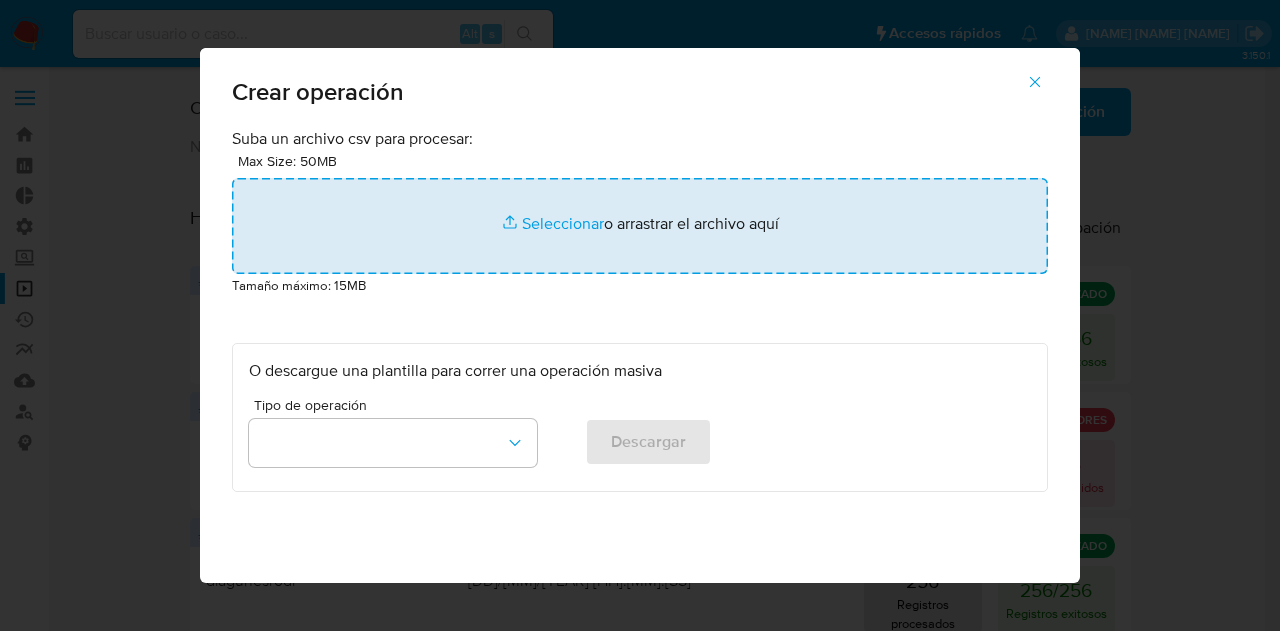 click at bounding box center [640, 226] 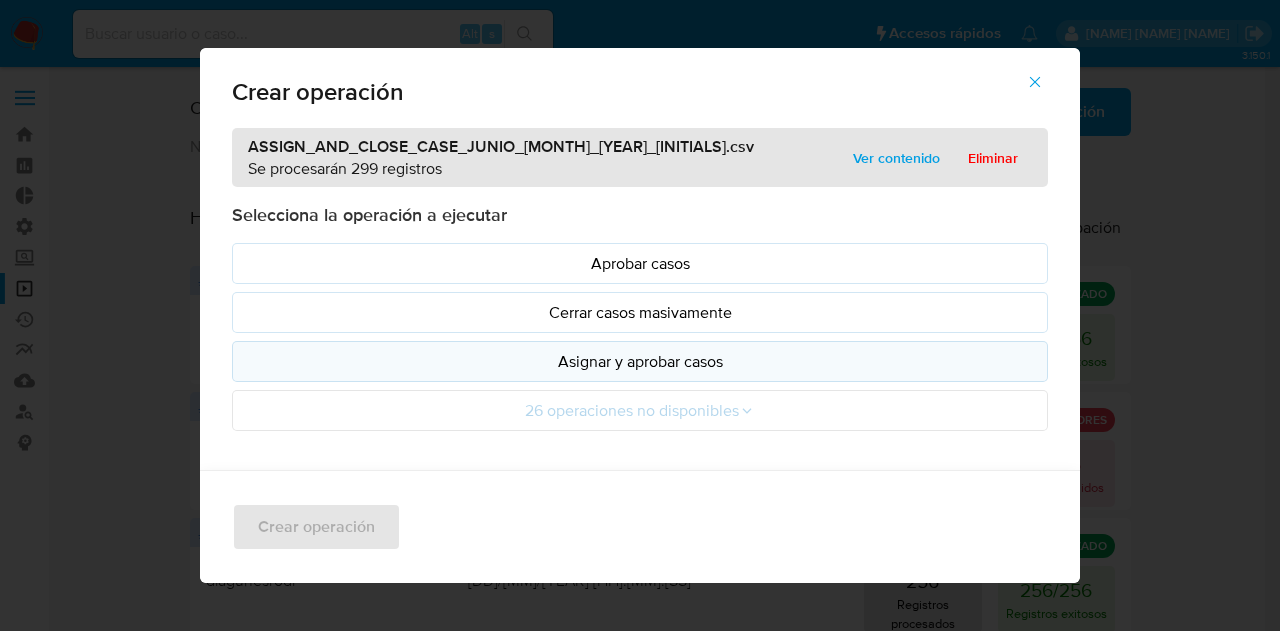 click on "Asignar y aprobar casos" at bounding box center [640, 361] 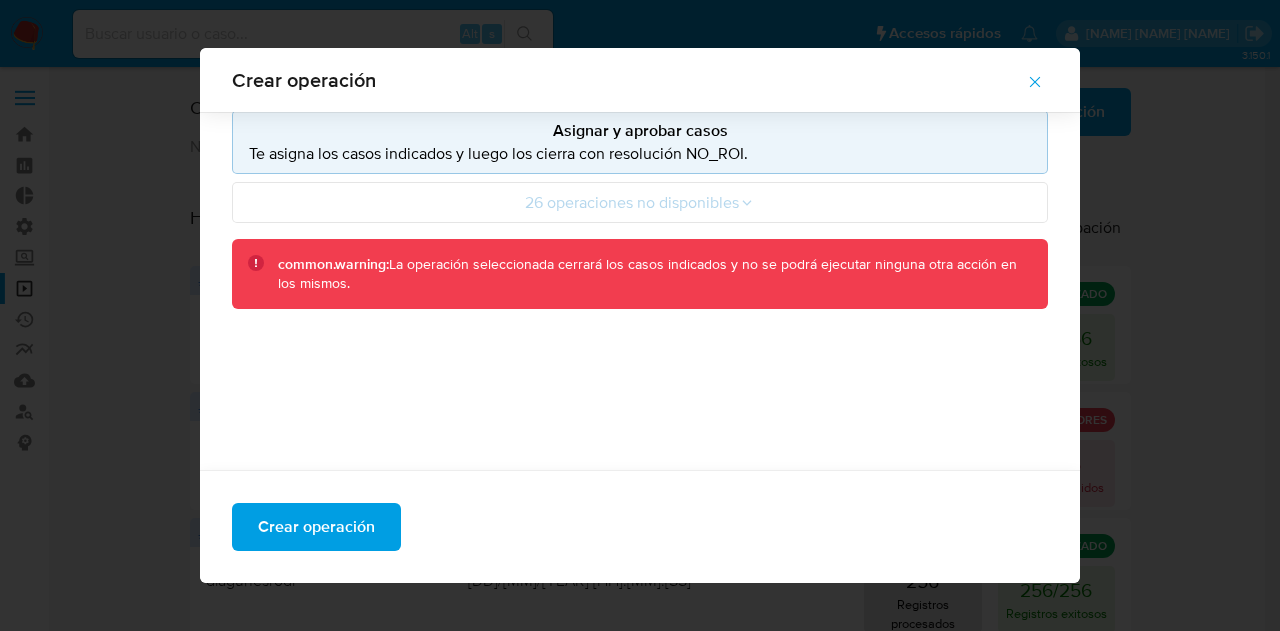 scroll, scrollTop: 216, scrollLeft: 0, axis: vertical 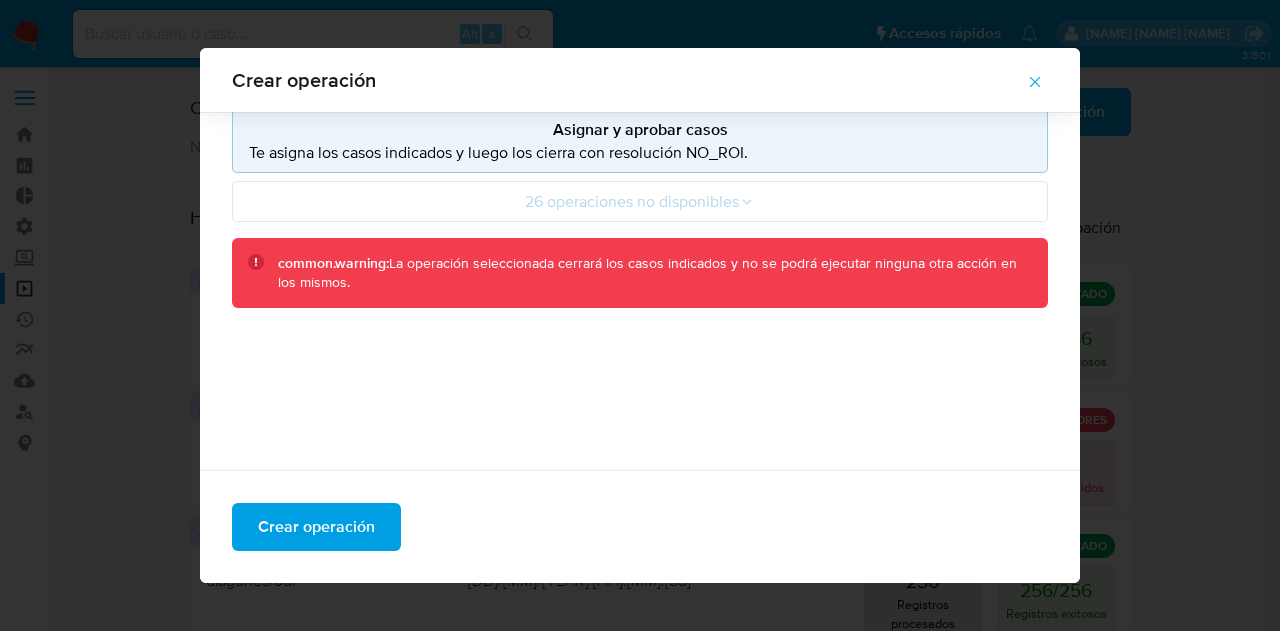 type 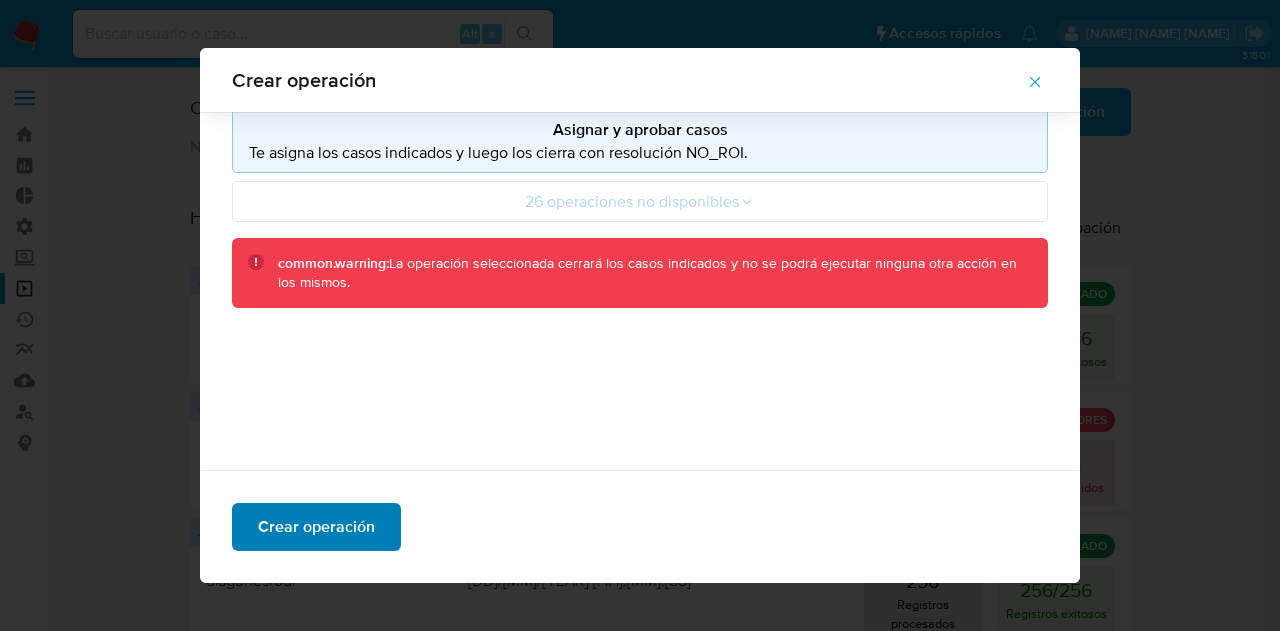 click on "Crear operación" at bounding box center (316, 527) 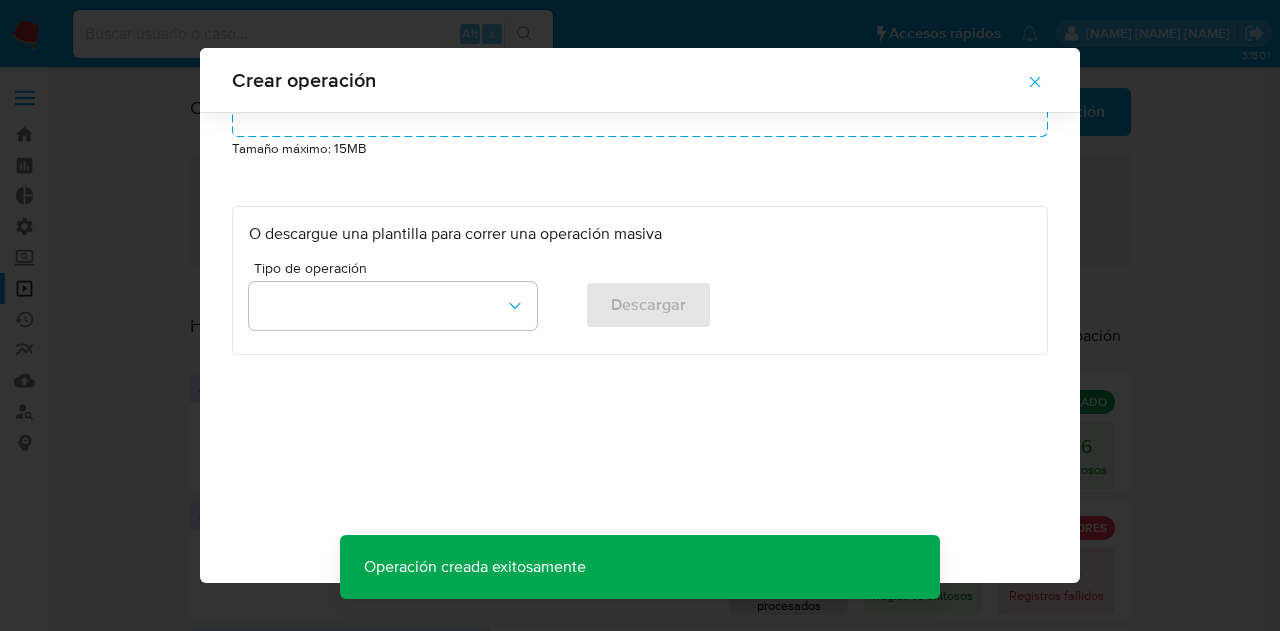 scroll, scrollTop: 120, scrollLeft: 0, axis: vertical 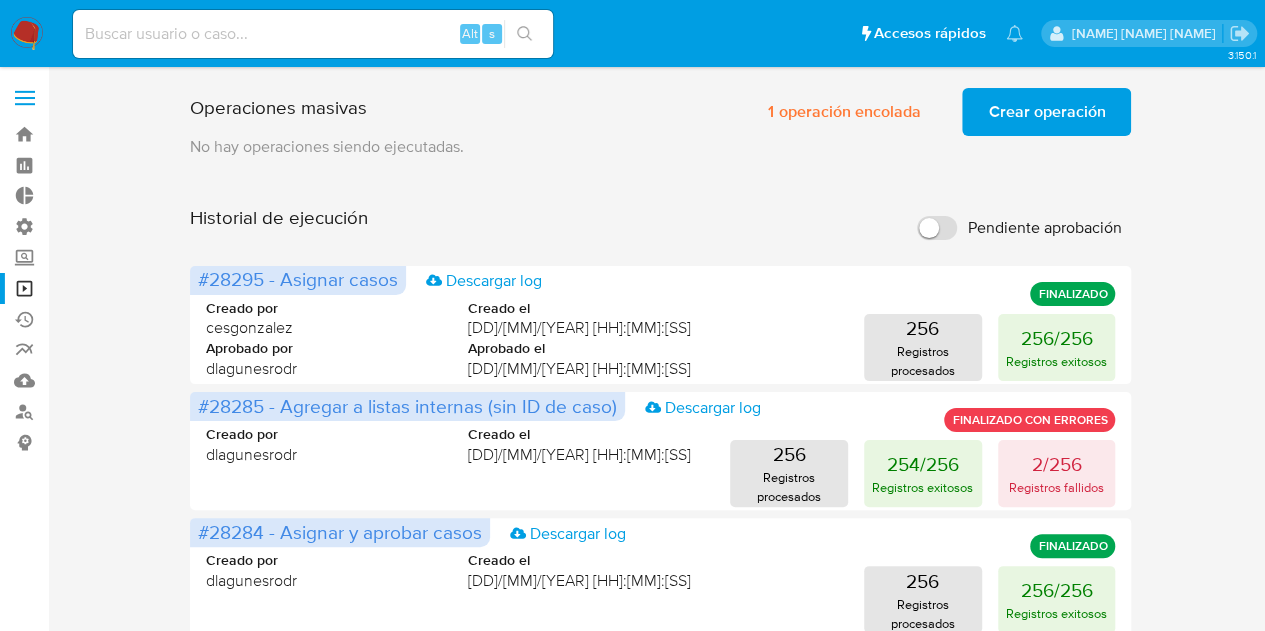 click on "Crear operación" at bounding box center (1046, 112) 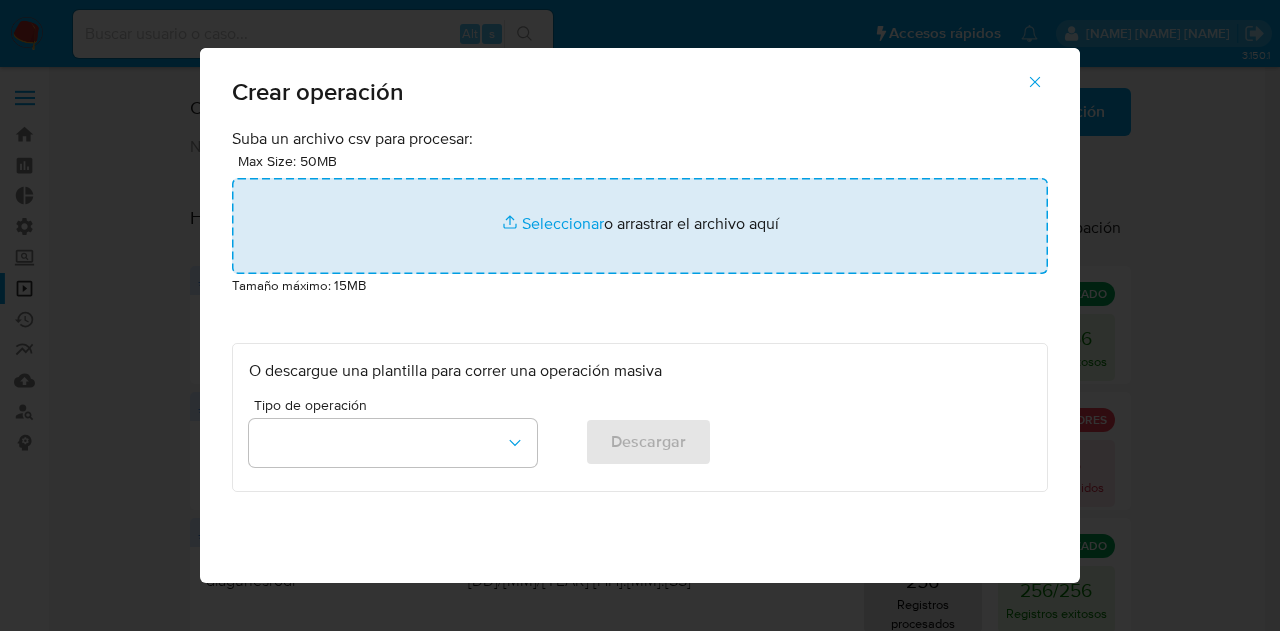 click at bounding box center (640, 226) 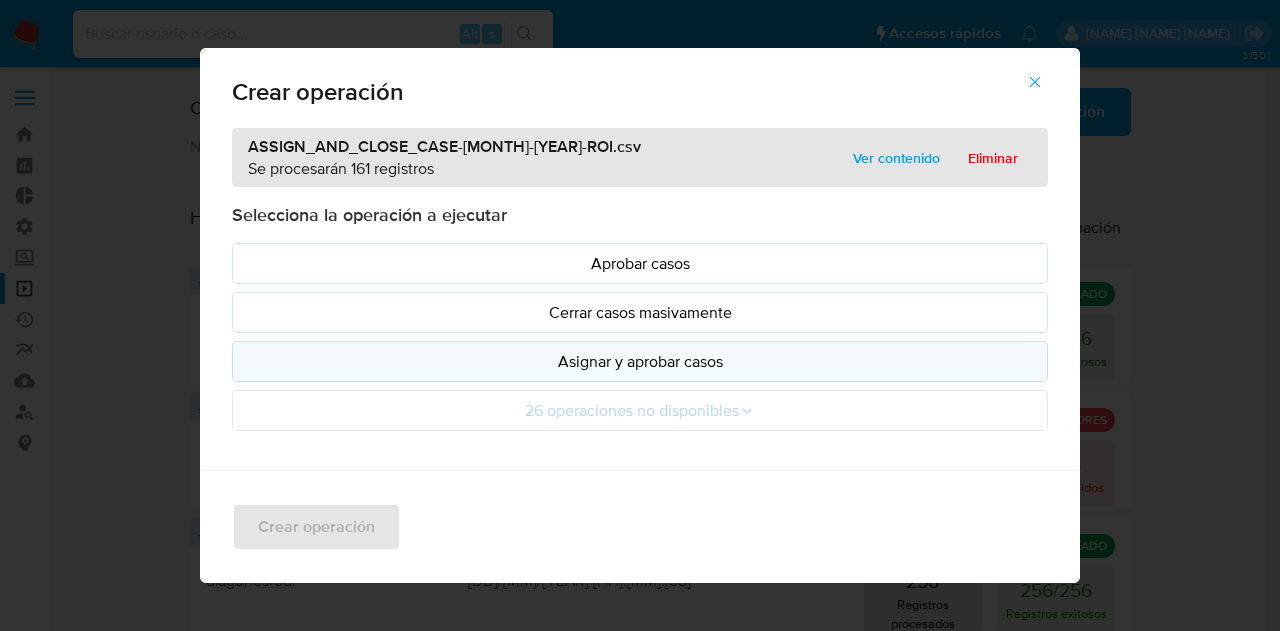 click on "Asignar y aprobar casos" at bounding box center (640, 361) 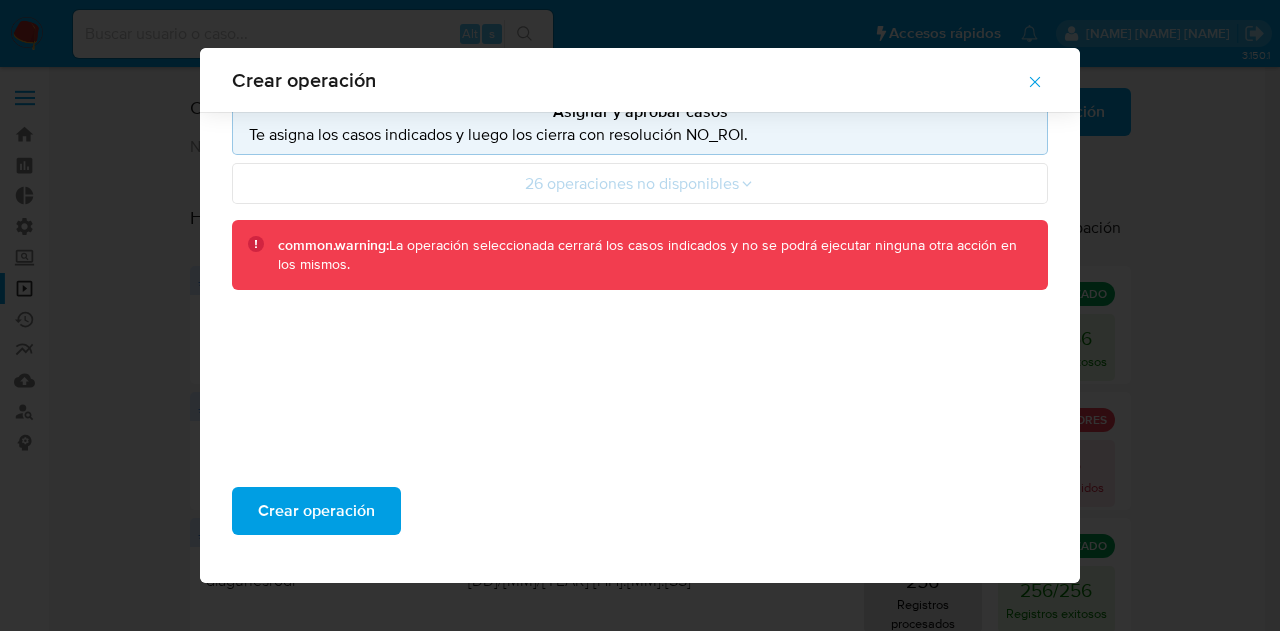 scroll, scrollTop: 248, scrollLeft: 0, axis: vertical 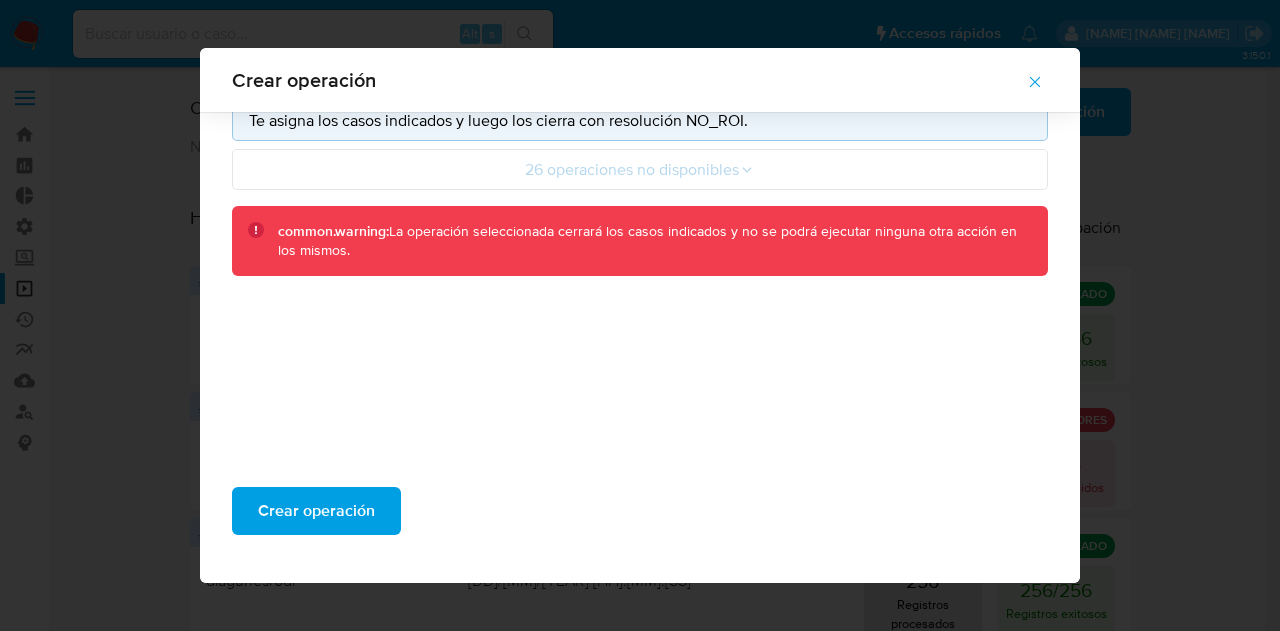 type 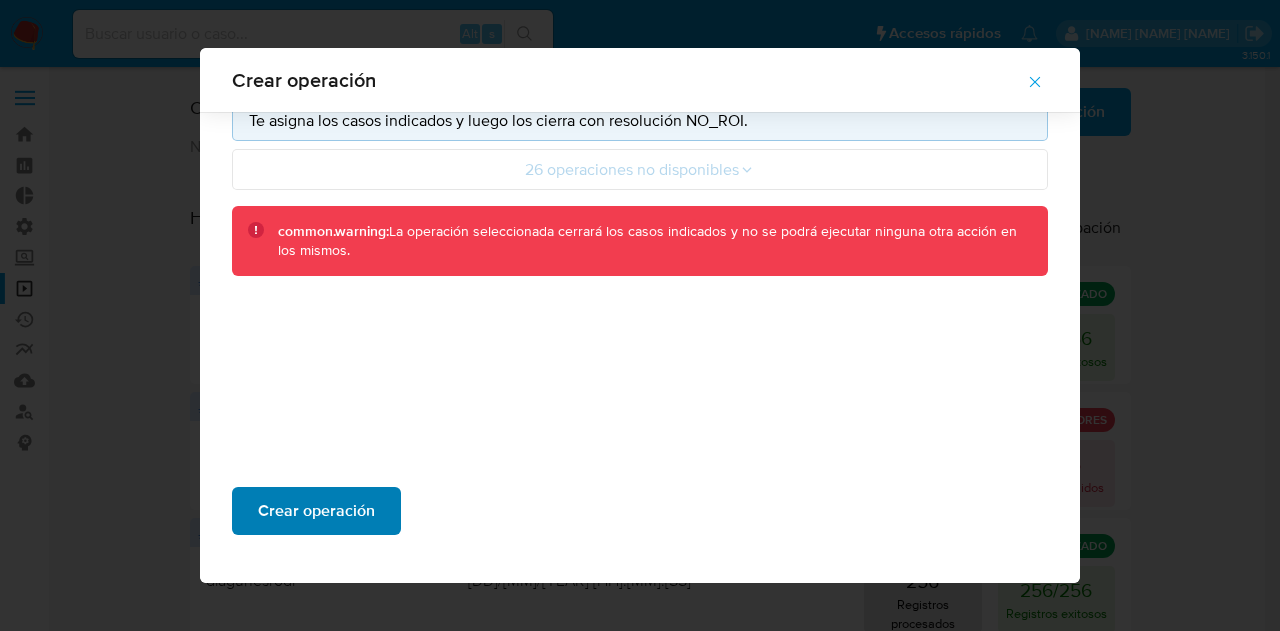 click on "Crear operación" at bounding box center (316, 511) 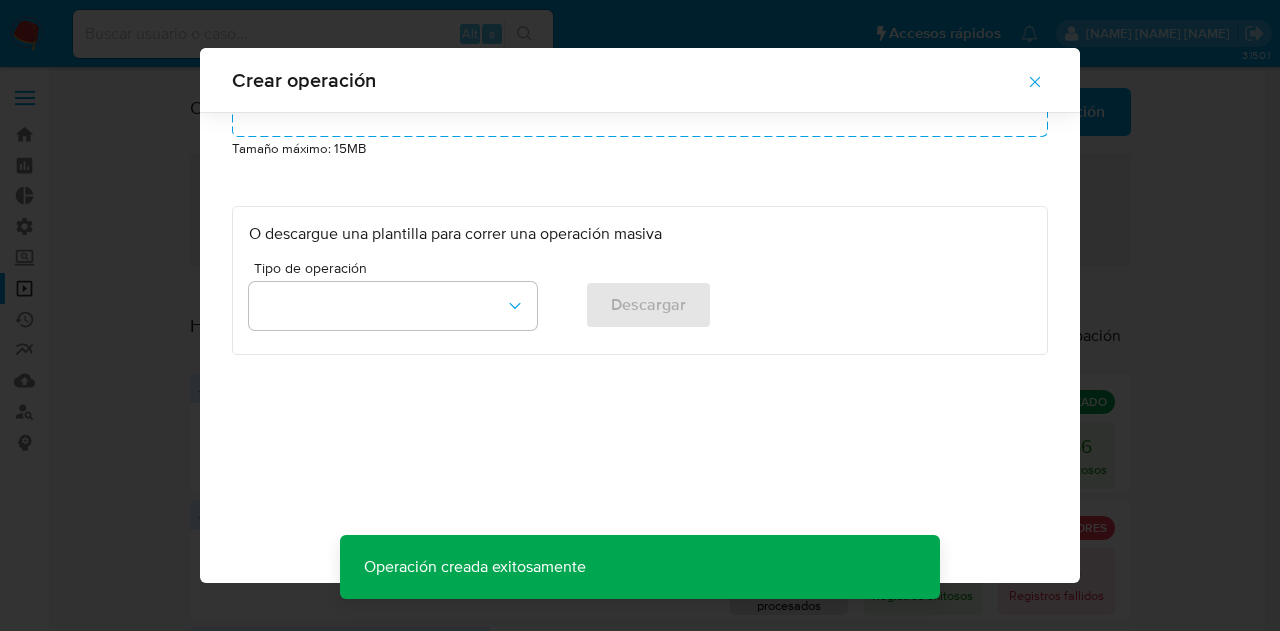 scroll, scrollTop: 120, scrollLeft: 0, axis: vertical 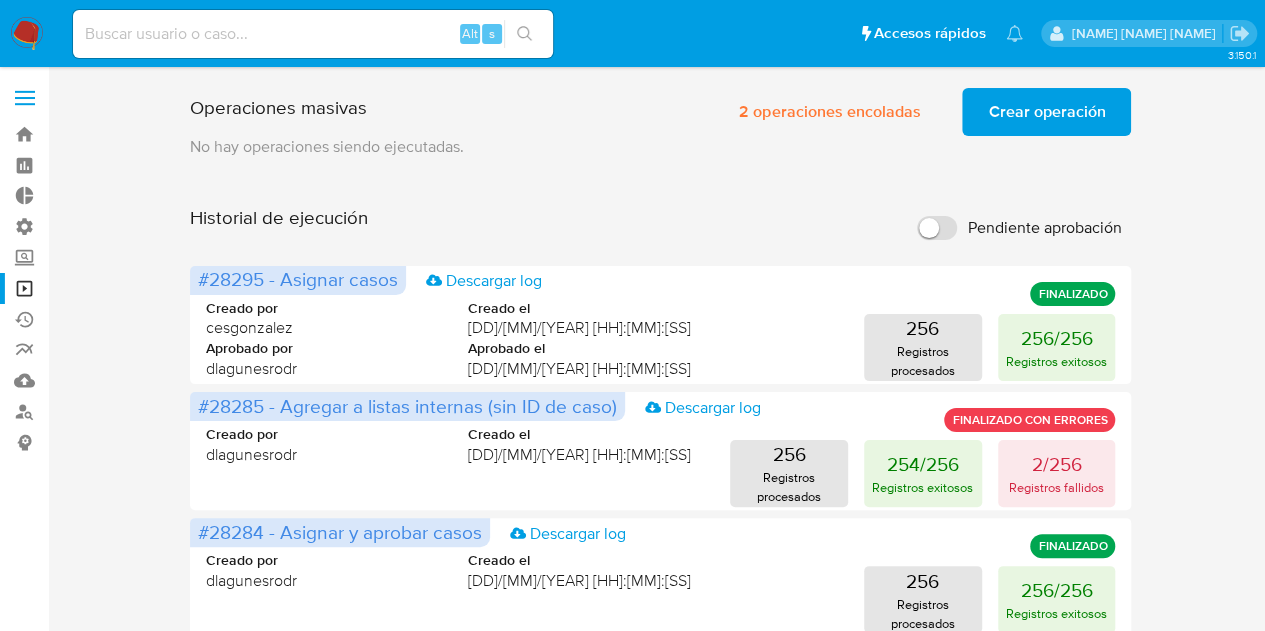 click on "Crear operación" at bounding box center [1046, 112] 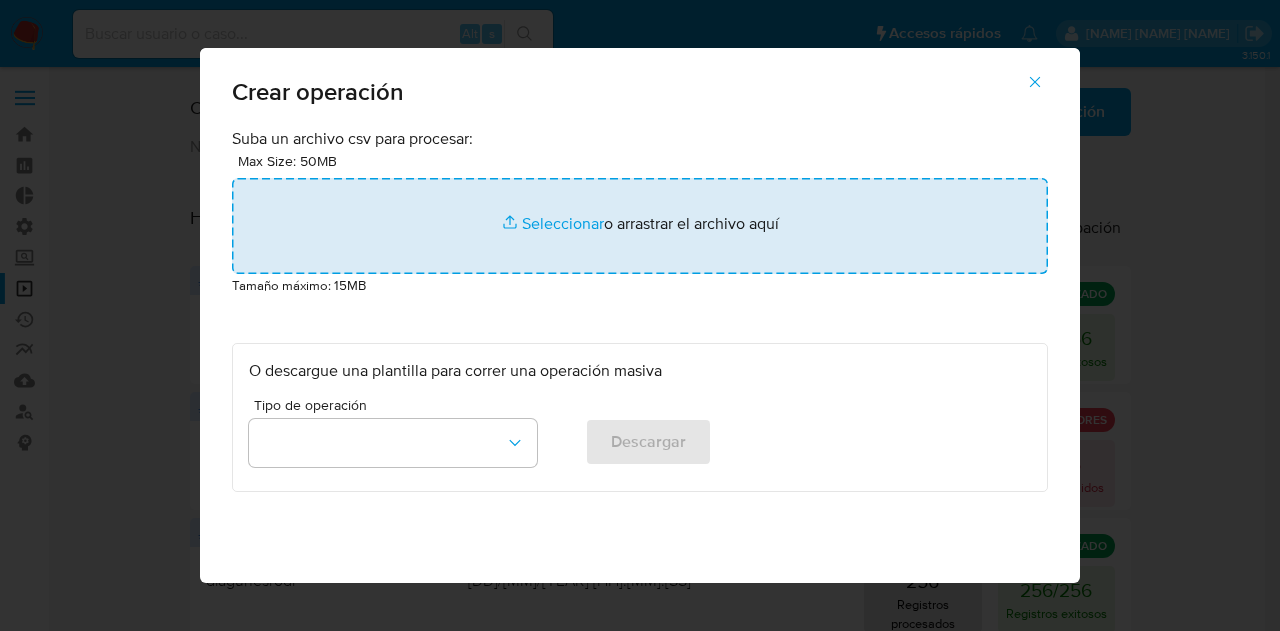 click at bounding box center [640, 226] 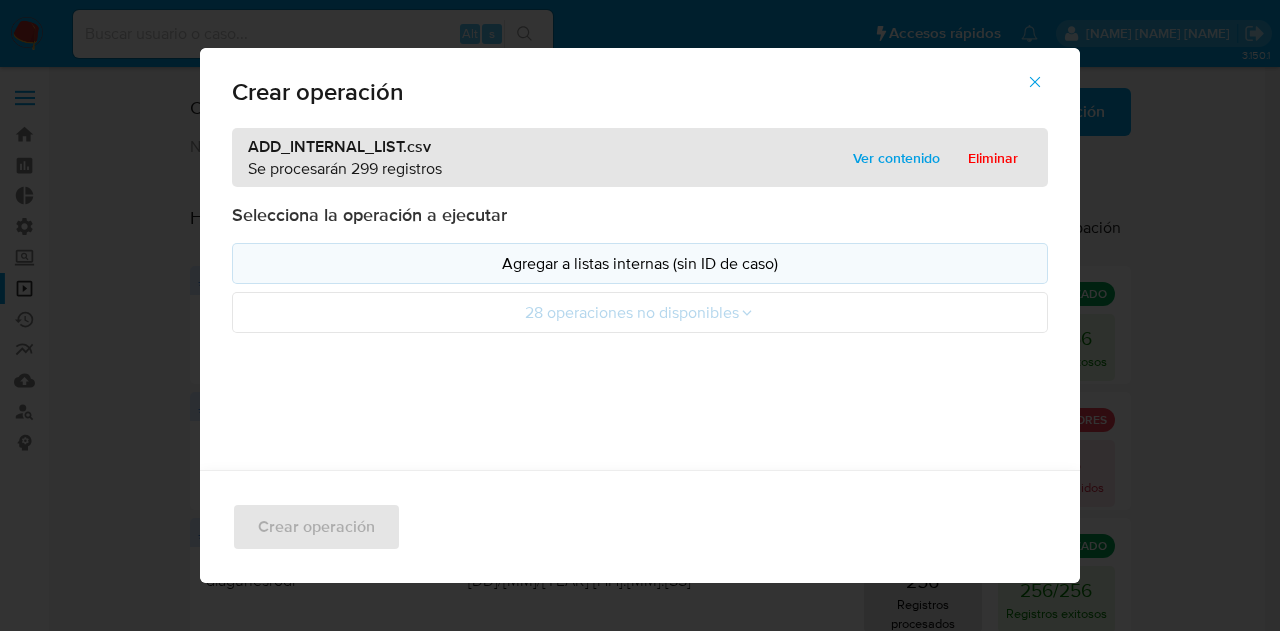 click on "Agregar a listas internas (sin ID de caso)" at bounding box center [640, 263] 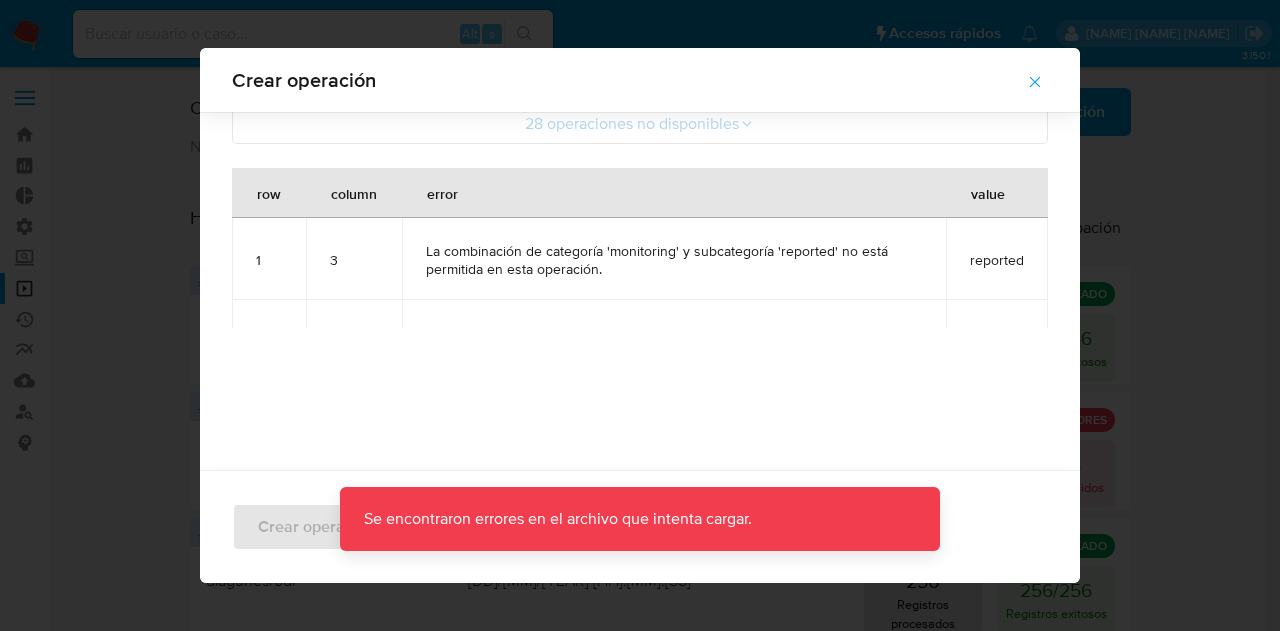 scroll, scrollTop: 228, scrollLeft: 0, axis: vertical 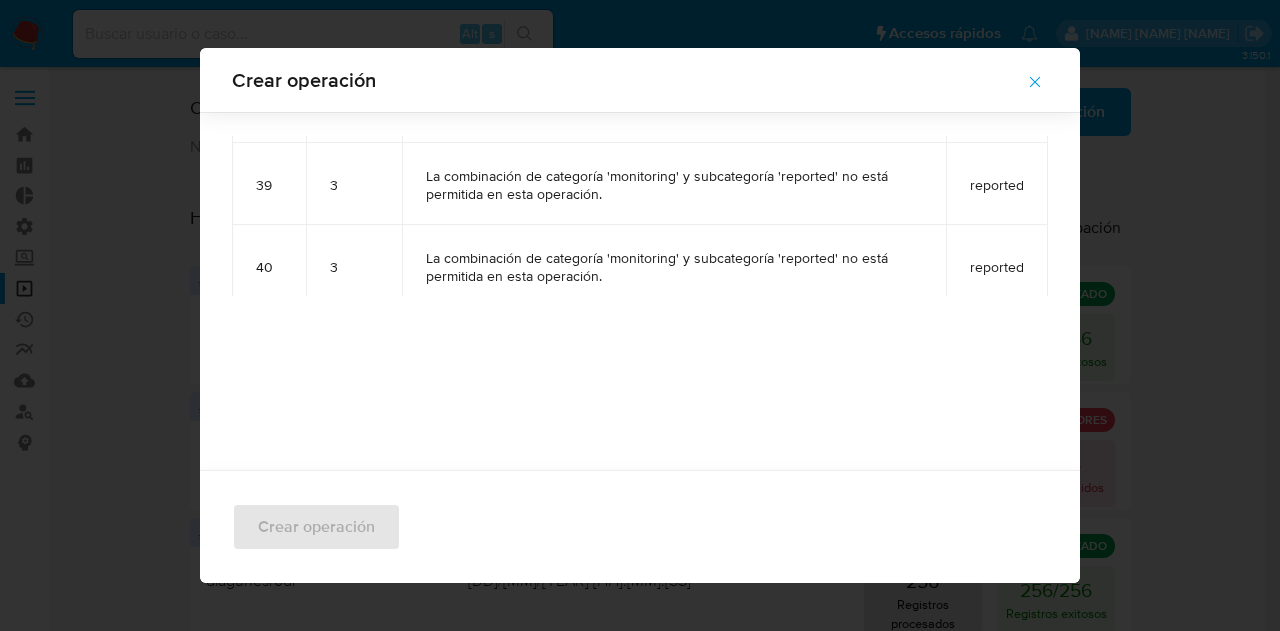 click 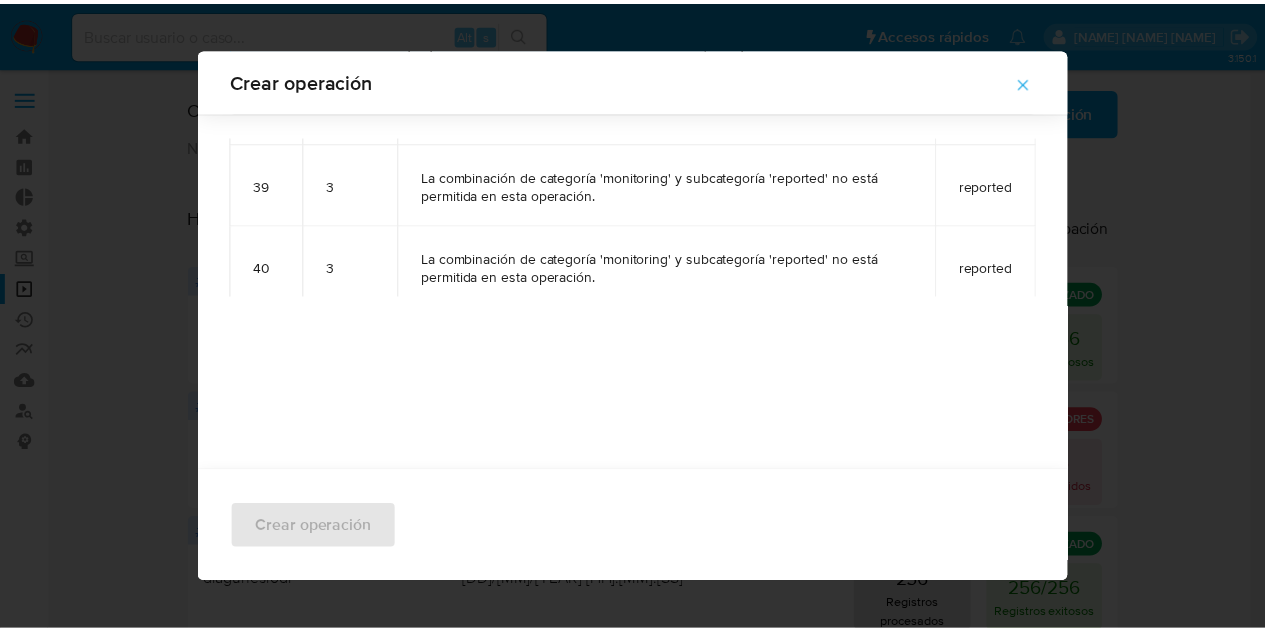 scroll, scrollTop: 120, scrollLeft: 0, axis: vertical 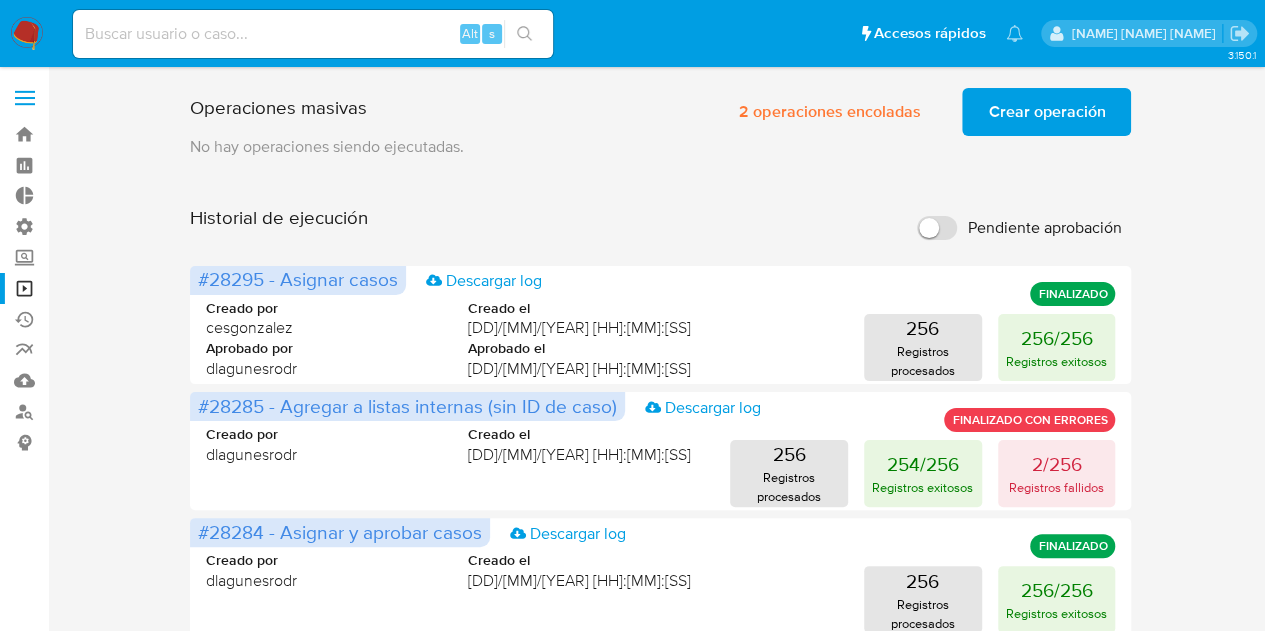click at bounding box center (25, 98) 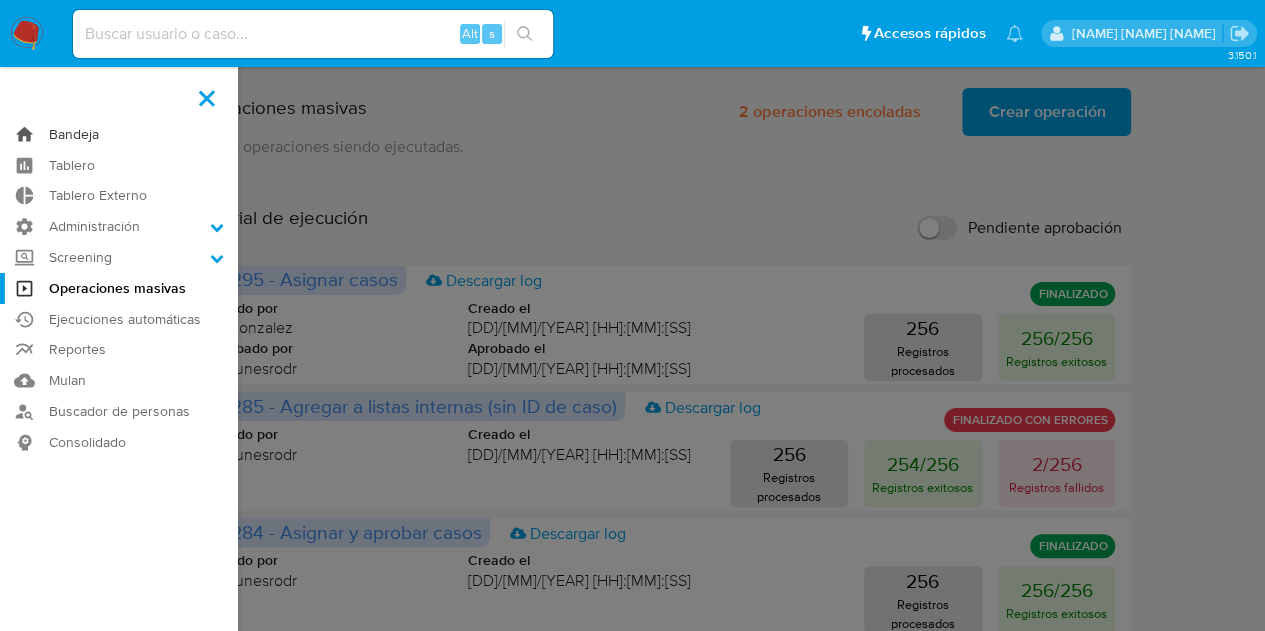 click on "Bandeja" at bounding box center [119, 134] 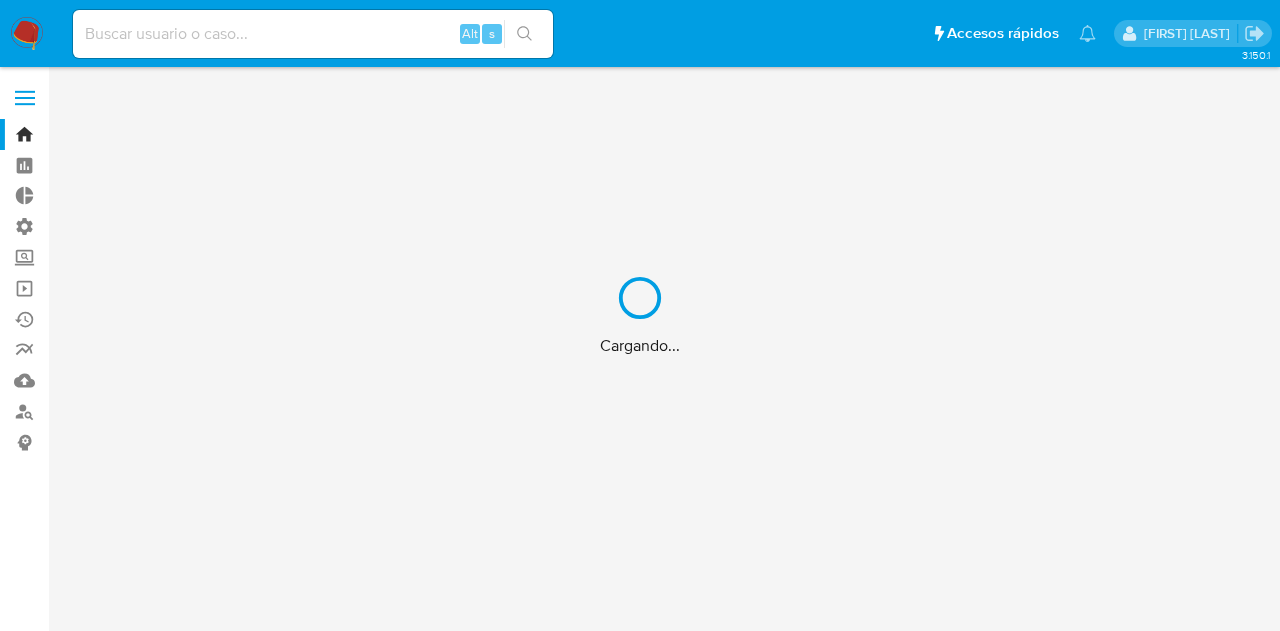 scroll, scrollTop: 0, scrollLeft: 0, axis: both 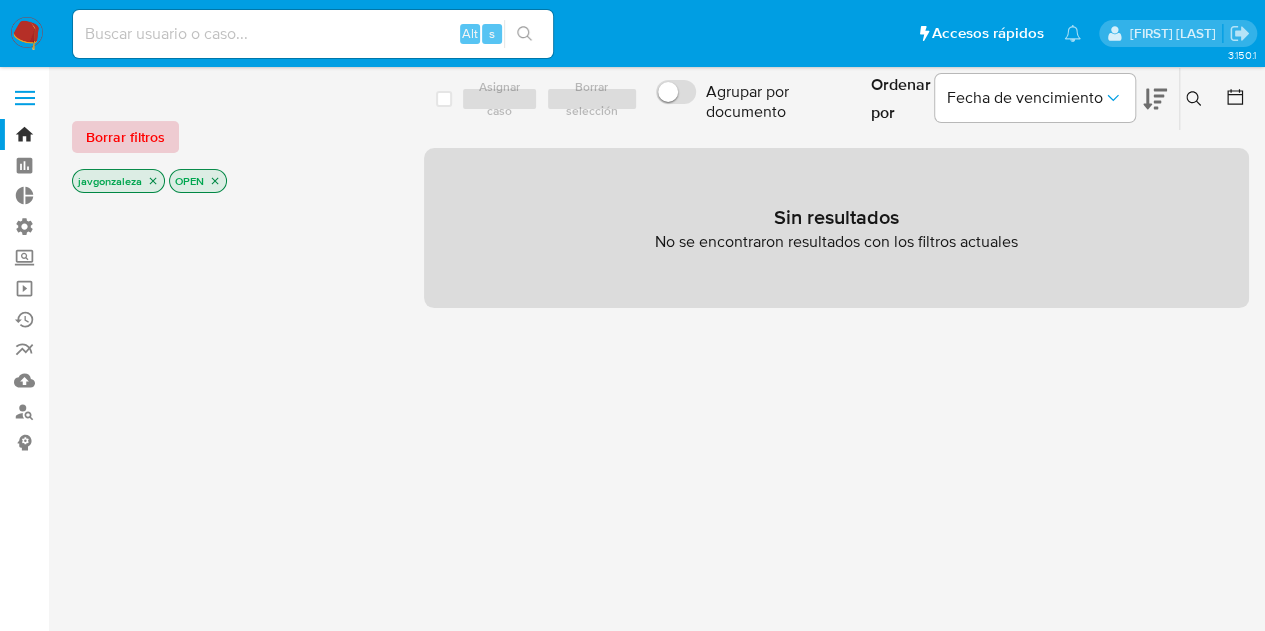 click on "Borrar filtros" at bounding box center [125, 137] 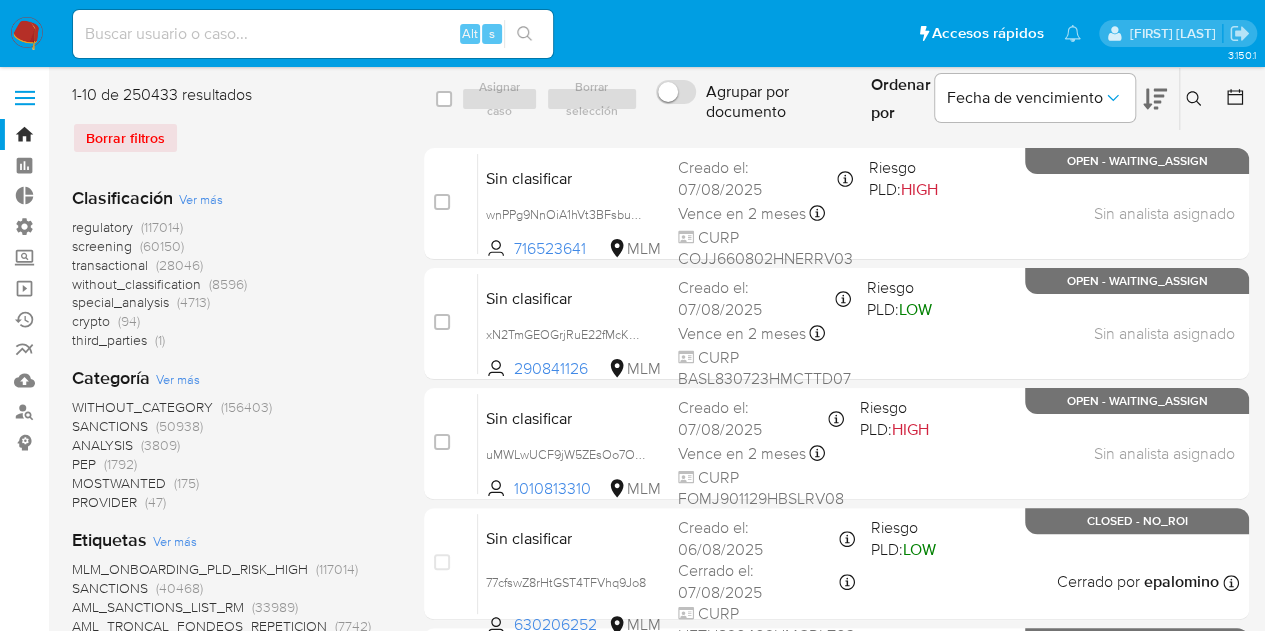 click 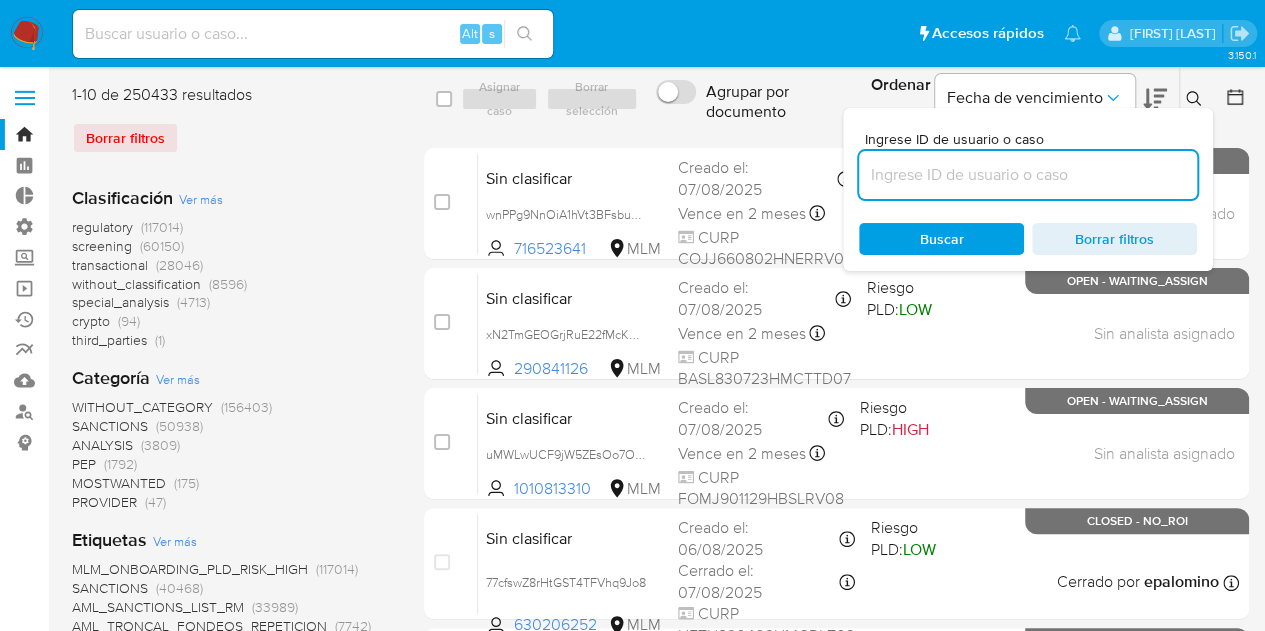click at bounding box center (1028, 175) 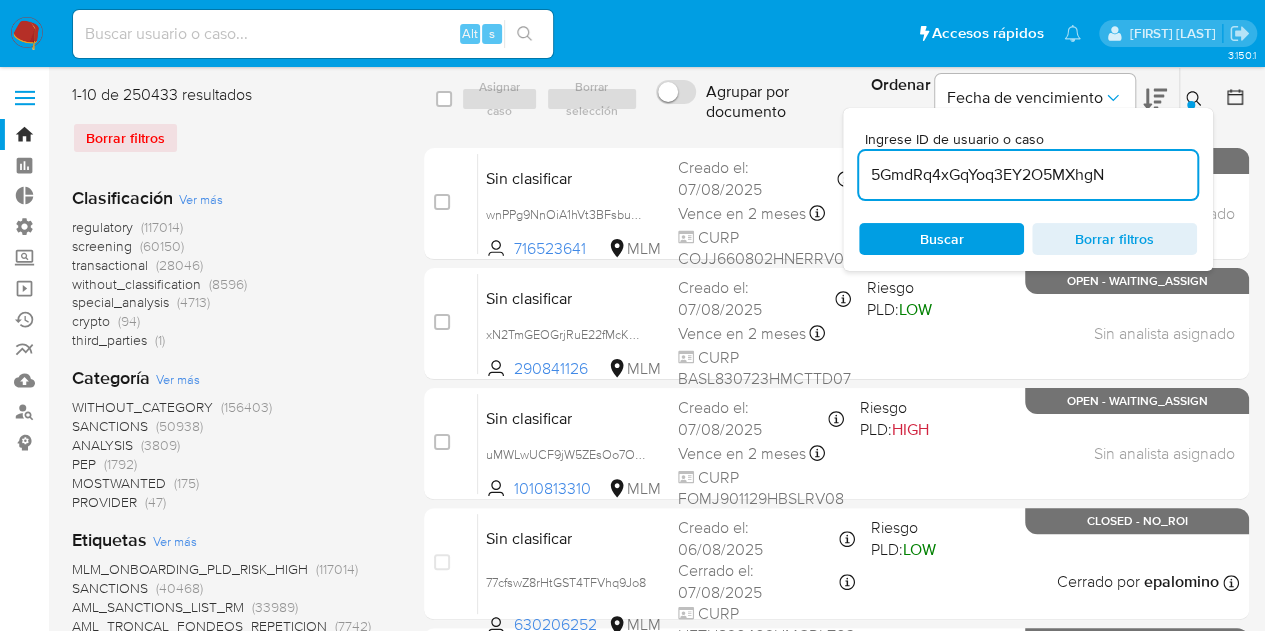 type on "5GmdRq4xGqYoq3EY2O5MXhgN" 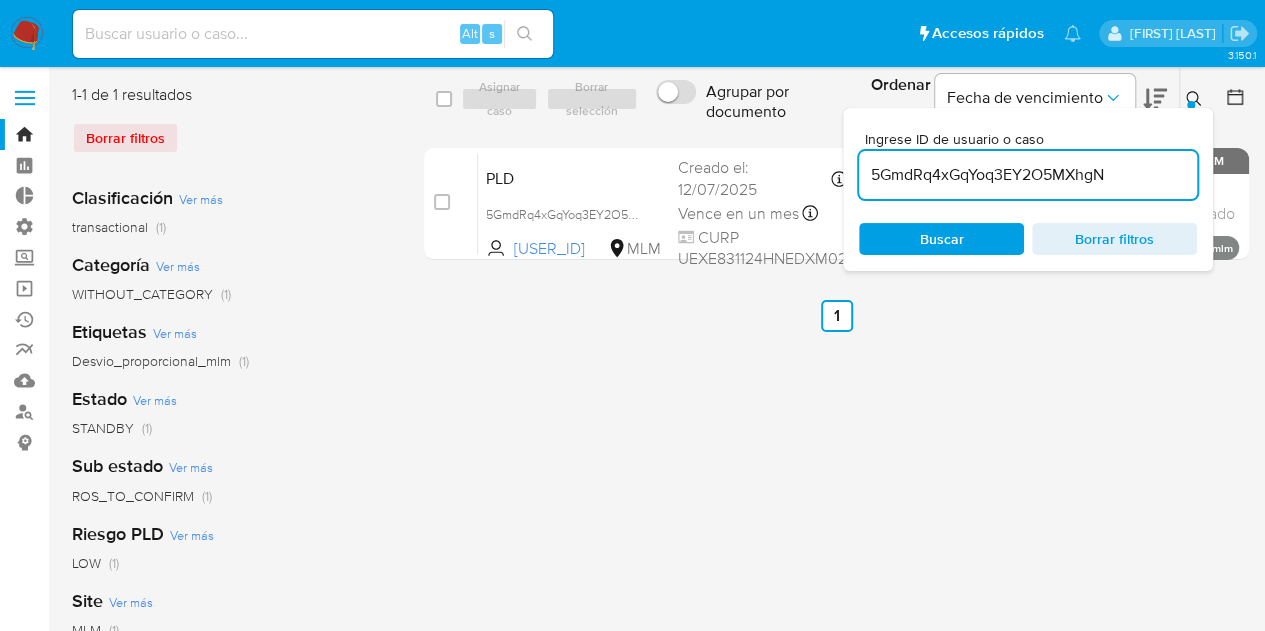 click on "Buscar" at bounding box center (941, 239) 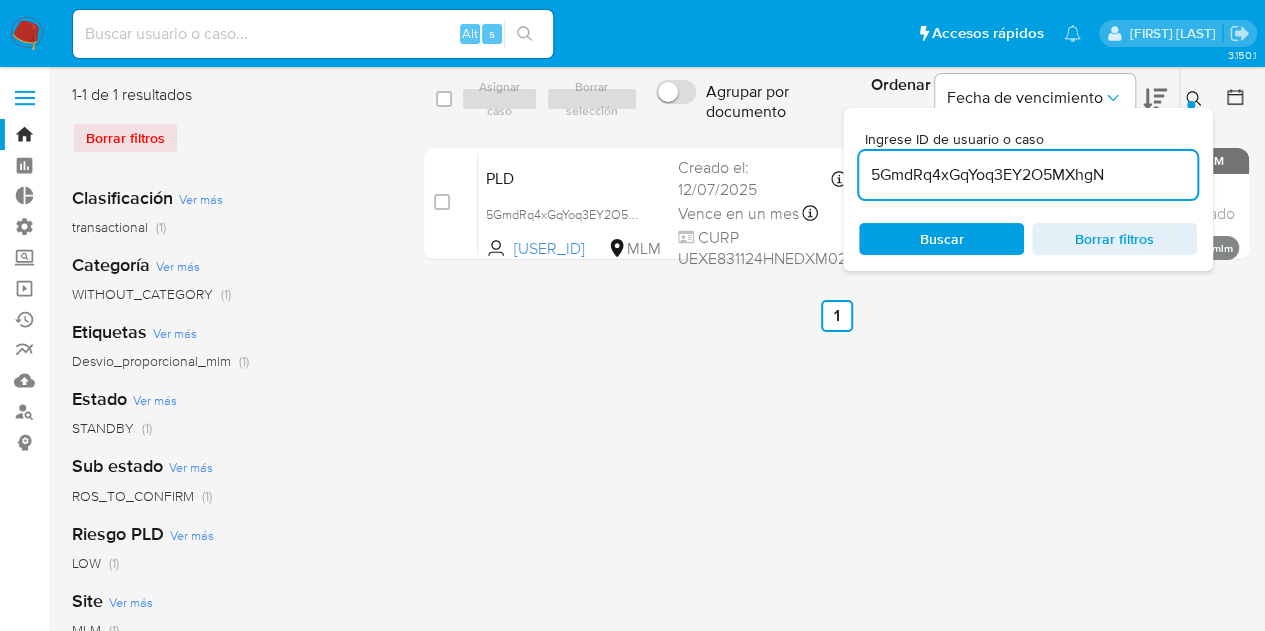 click on "select-all-cases-checkbox Asignar caso Borrar selección Agrupar por documento Ordenar por Fecha de vencimiento   No es posible ordenar los resultados mientras se encuentren agrupados. Ingrese ID de usuario o caso 5GmdRq4xGqYoq3EY2O5MXhgN Buscar Borrar filtros case-item-checkbox   No es posible asignar el caso PLD 5GmdRq4xGqYoq3EY2O5MXhgN 1421117053 MLM Riesgo PLD:  LOW Creado el: 12/07/2025   Creado el: 12/07/2025 02:11:18 Vence en un mes   Vence el 10/09/2025 02:11:18 CURP   UEXE831124HNEDXM02 Sin analista asignado   Asignado el: 06/08/2025 09:24:37 Desvio_proporcional_mlm STANDBY - ROS_TO_CONFIRM  Anterior 1 Siguiente" at bounding box center [836, 515] 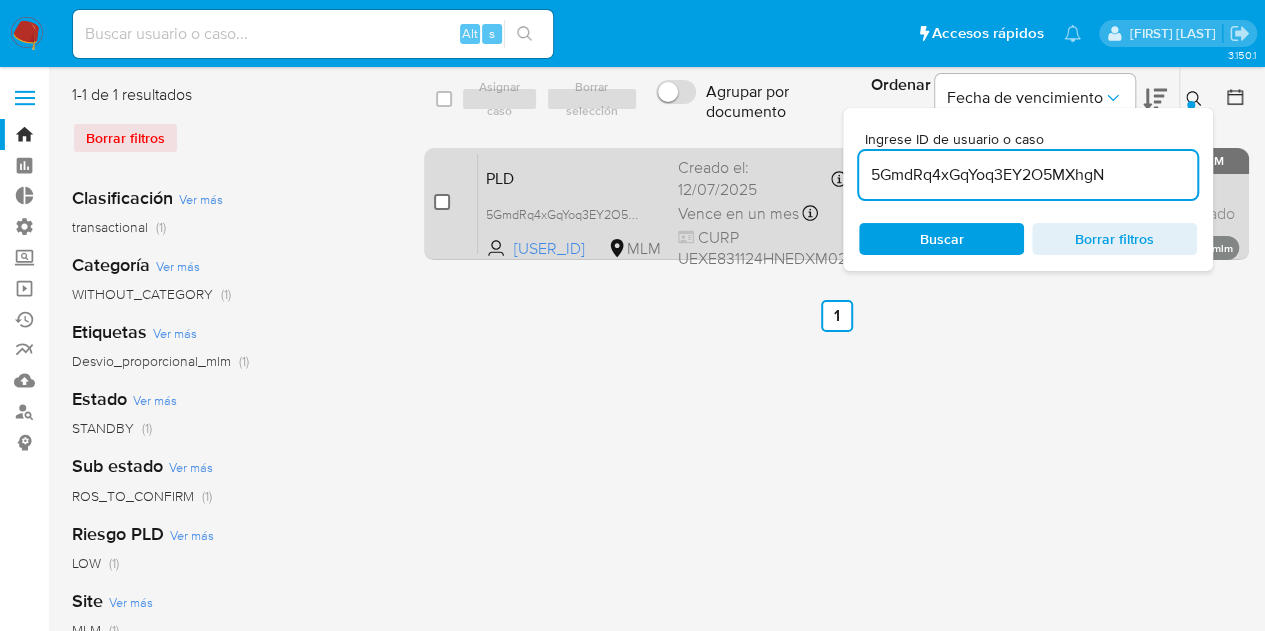 click at bounding box center (442, 202) 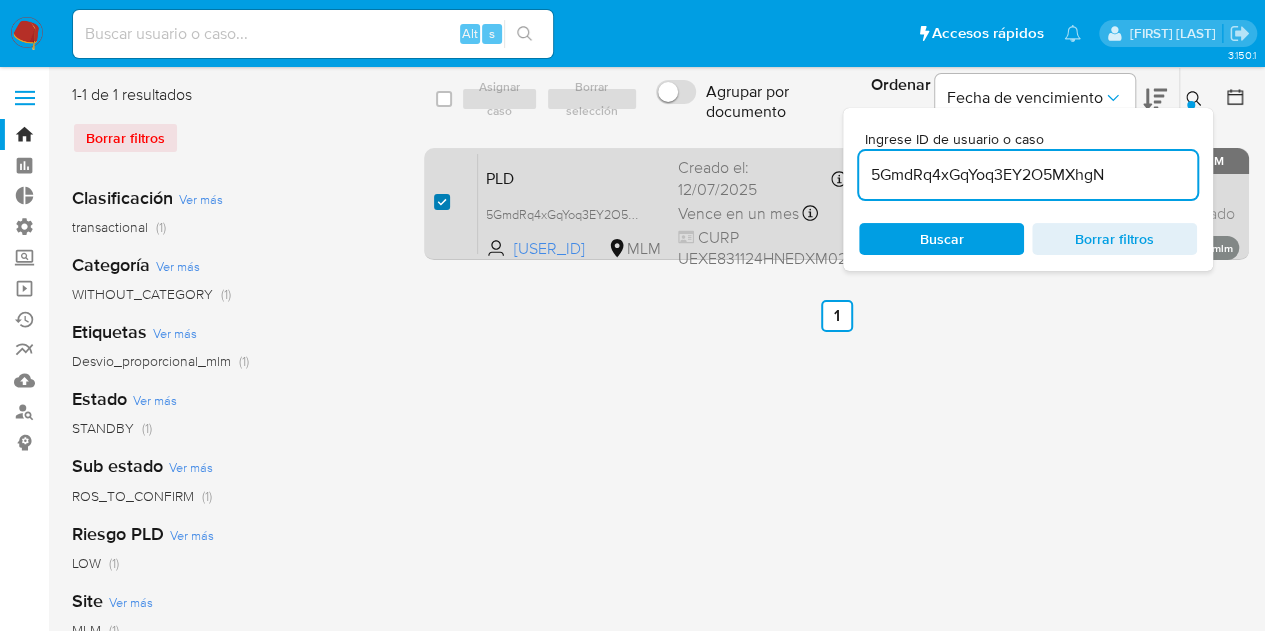 checkbox on "true" 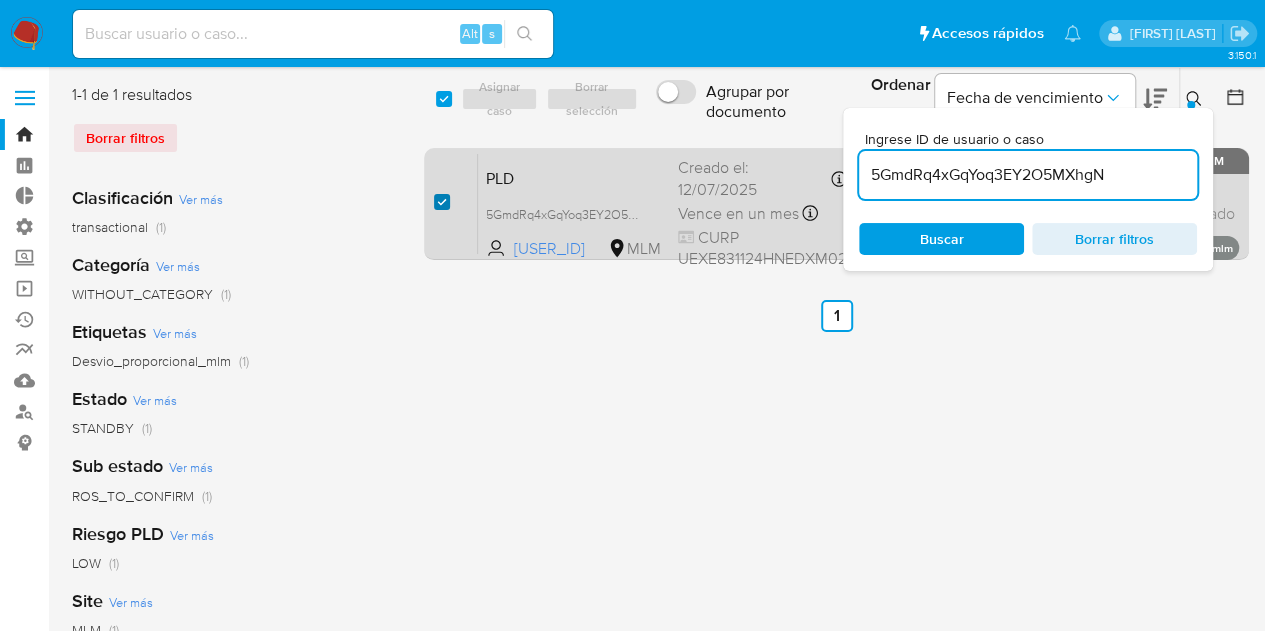 checkbox on "true" 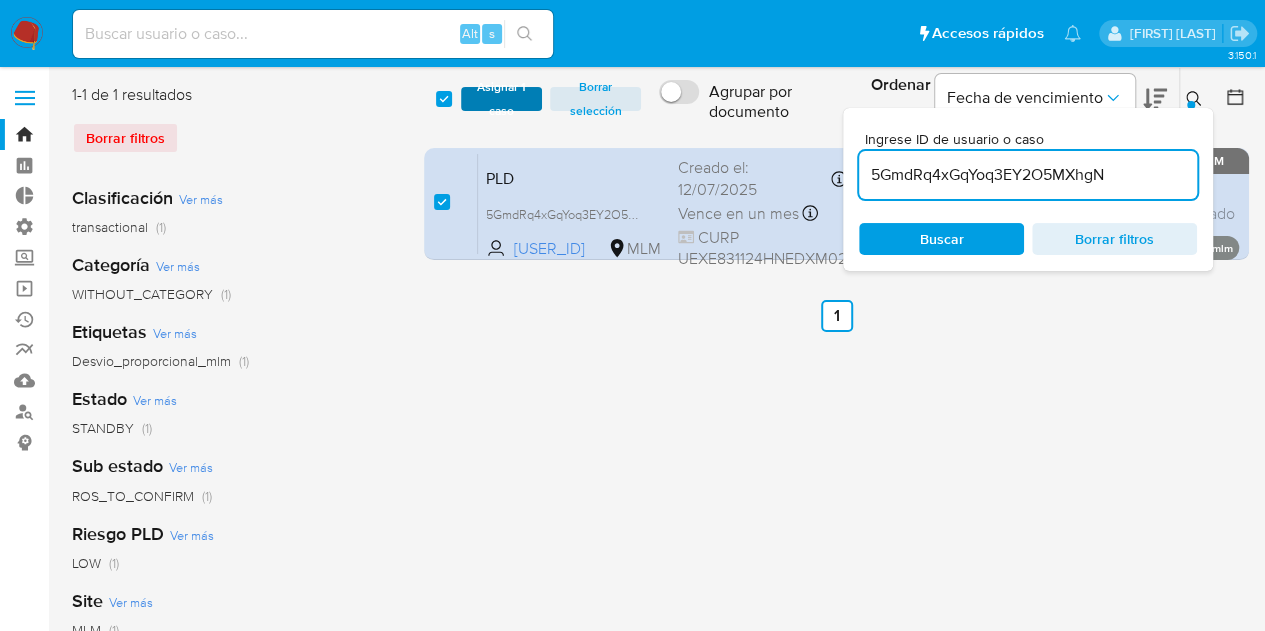 click on "Asignar 1 caso" at bounding box center [502, 99] 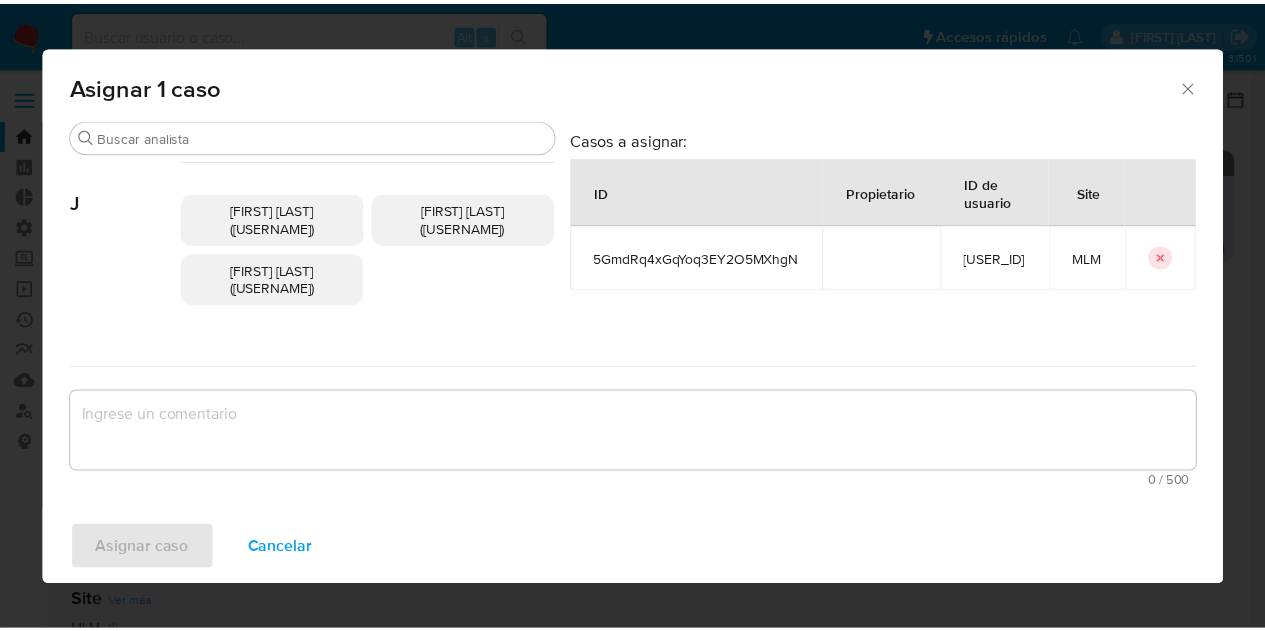 scroll, scrollTop: 932, scrollLeft: 0, axis: vertical 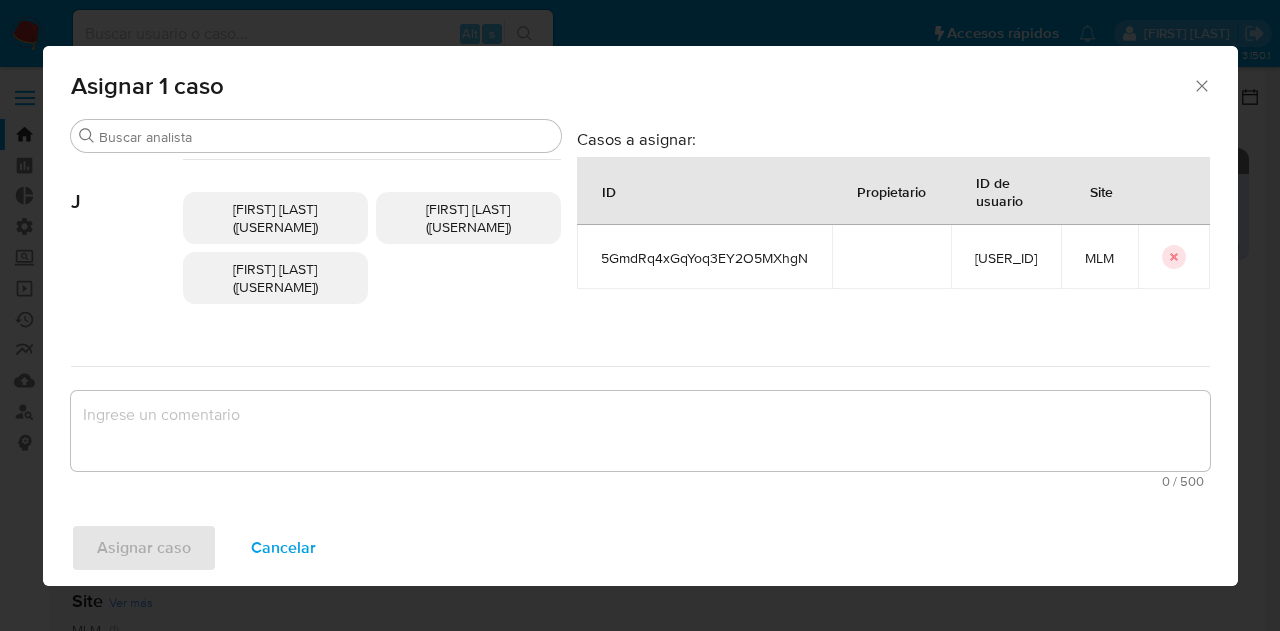 click on "Javier Enrique Gonzalez (javgonzaleza)" at bounding box center (468, 218) 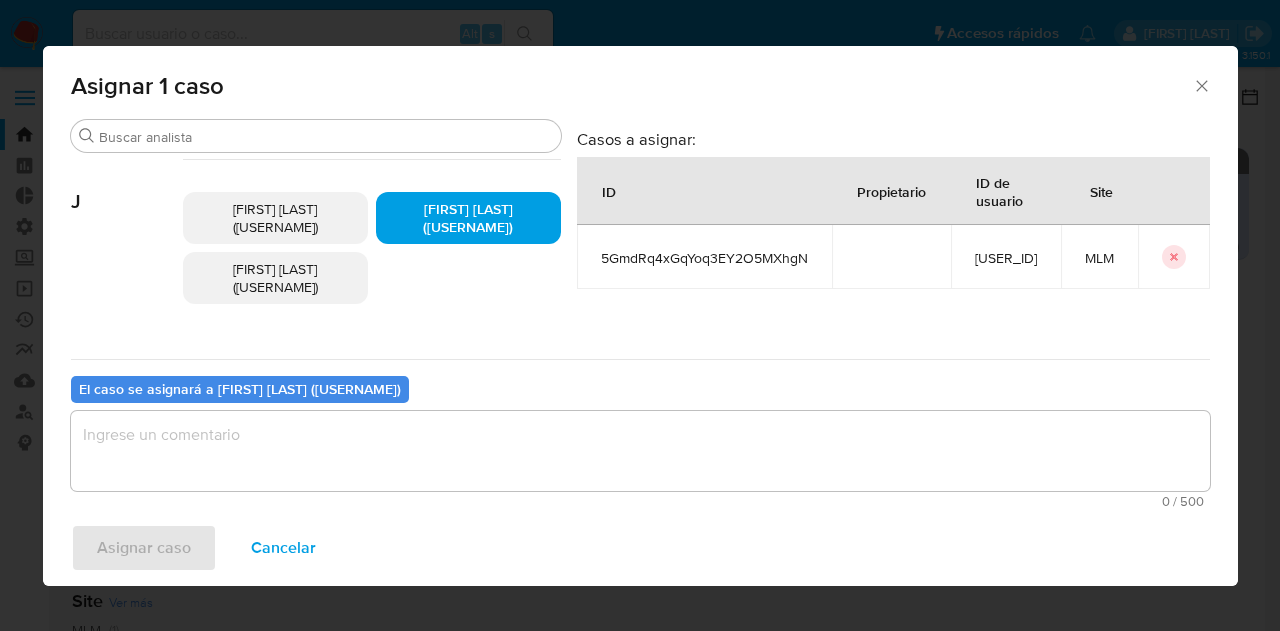 click at bounding box center [640, 451] 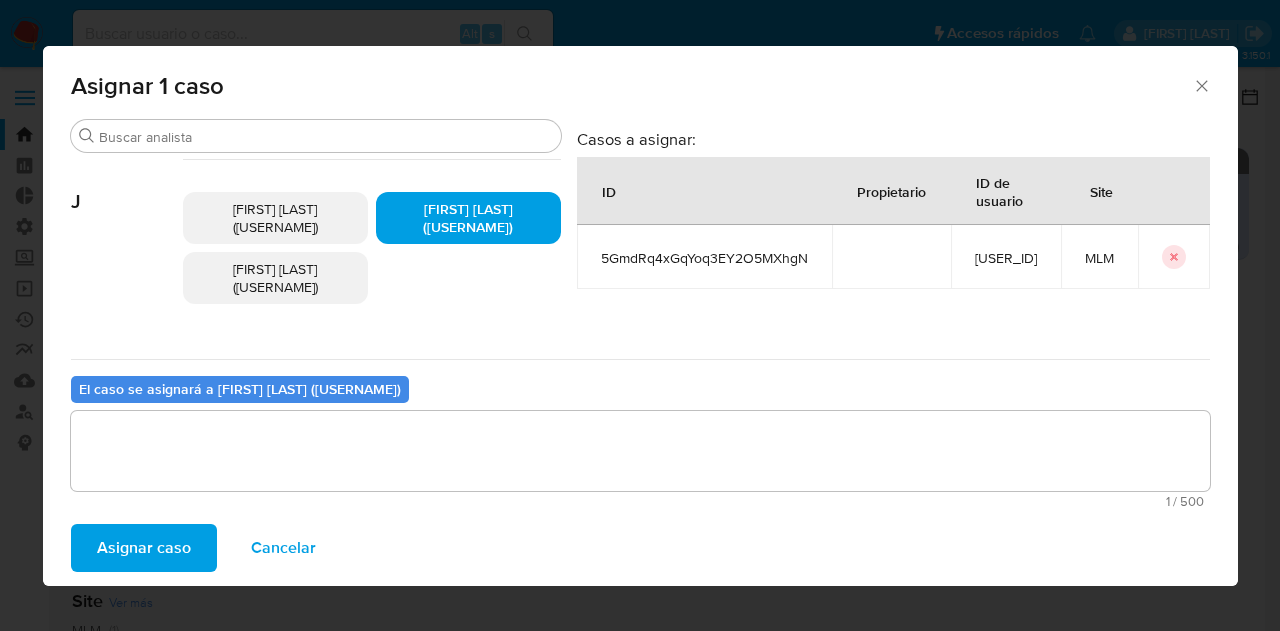 click on "Asignar caso" at bounding box center (144, 548) 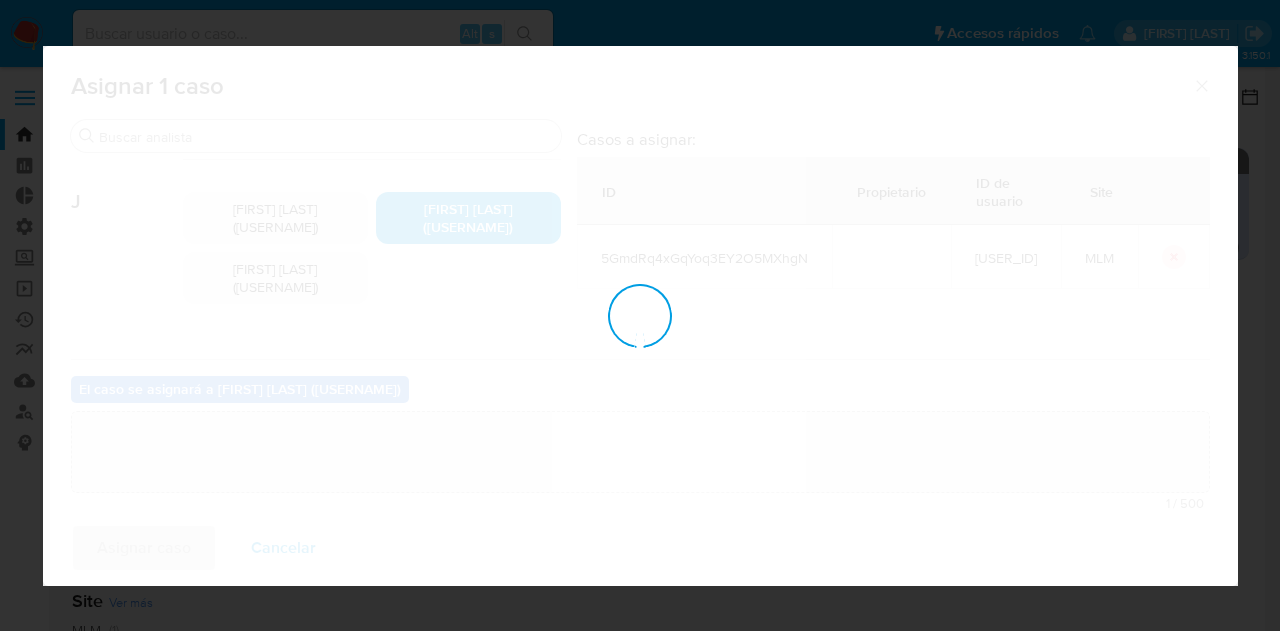 type 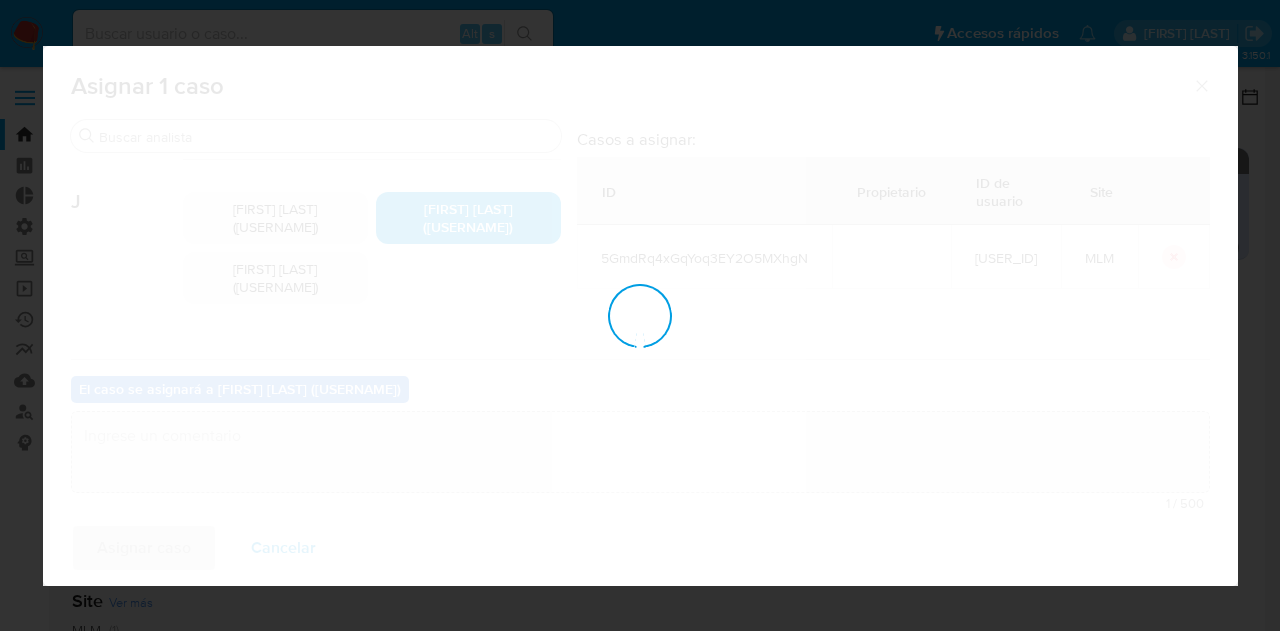 checkbox on "false" 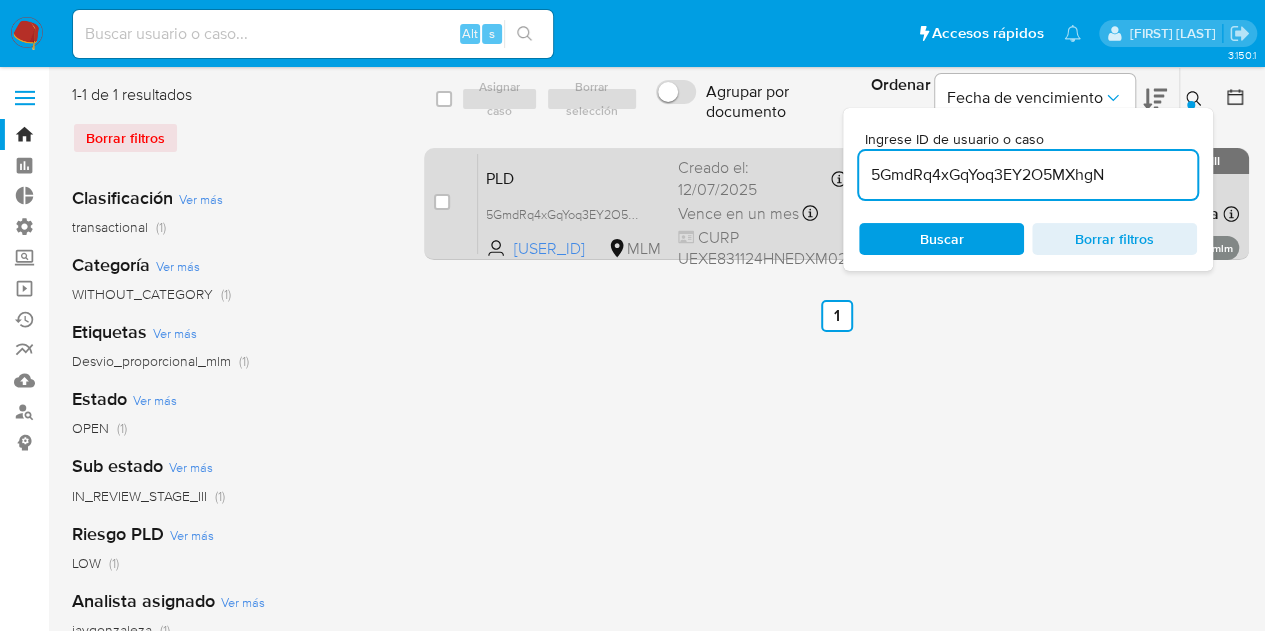 click on "PLD 5GmdRq4xGqYoq3EY2O5MXhgN 1421117053 MLM Riesgo PLD:  LOW Creado el: 12/07/2025   Creado el: 12/07/2025 02:11:18 Vence en un mes   Vence el 10/09/2025 02:11:18 CURP   UEXE831124HNEDXM02 Asignado a   javgonzaleza   Asignado el: 06/08/2025 09:24:37 Desvio_proporcional_mlm OPEN - IN_REVIEW_STAGE_III" at bounding box center (858, 203) 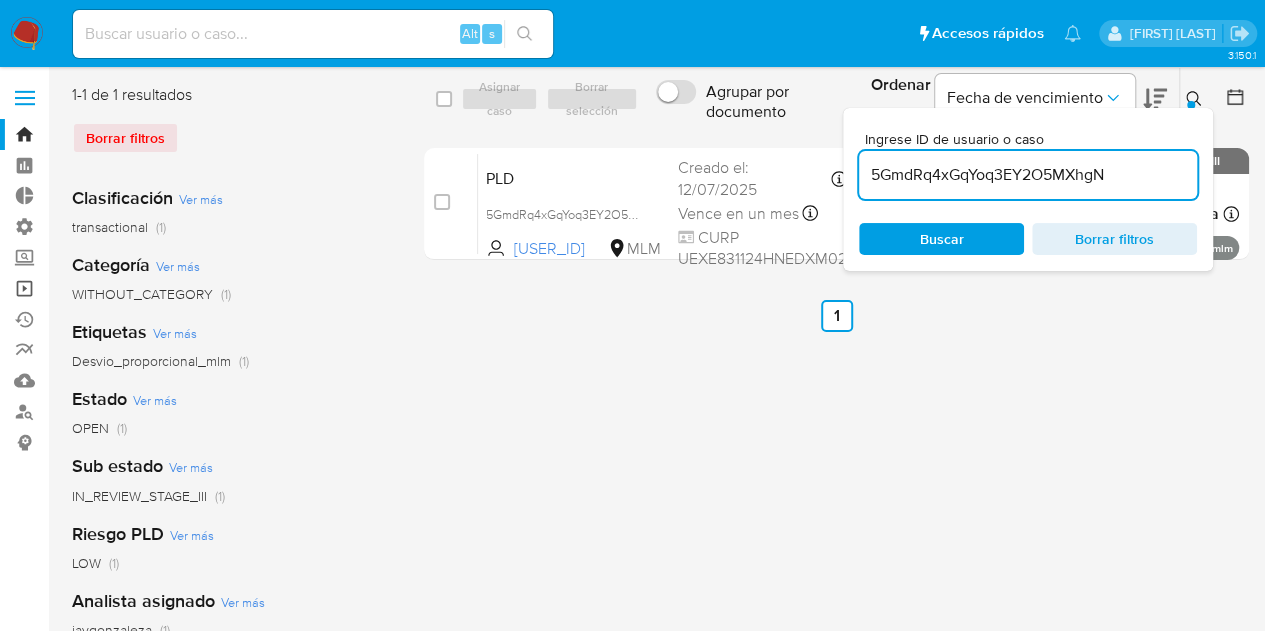 click on "Operaciones masivas" at bounding box center (119, 288) 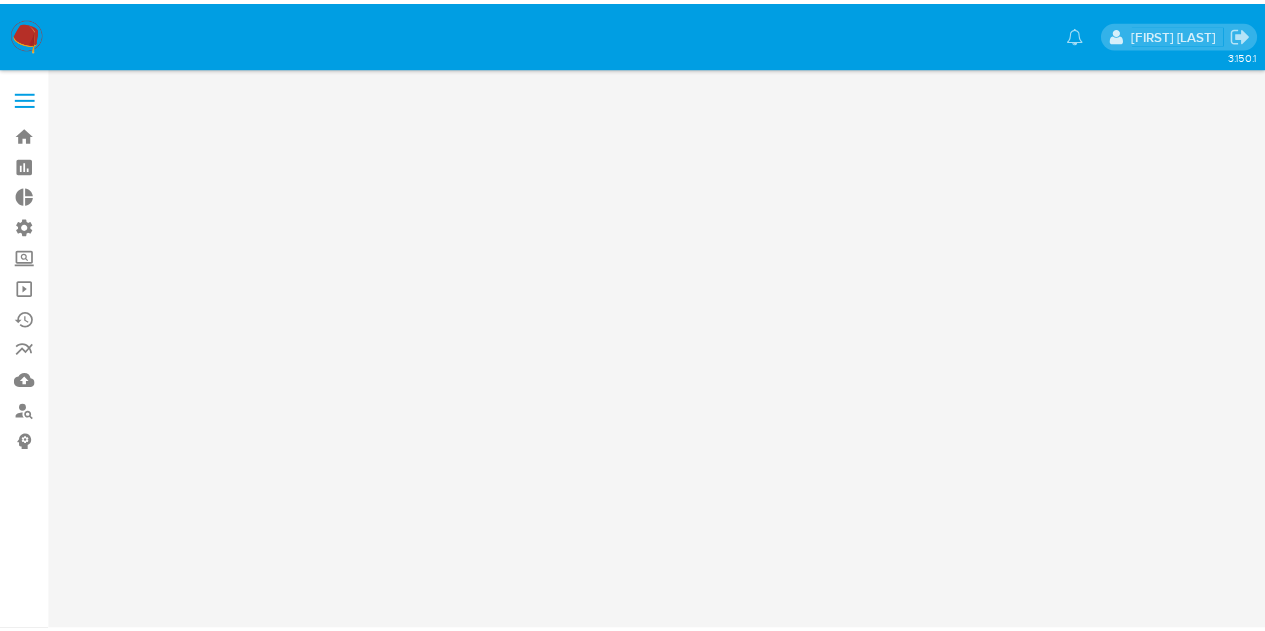 scroll, scrollTop: 0, scrollLeft: 0, axis: both 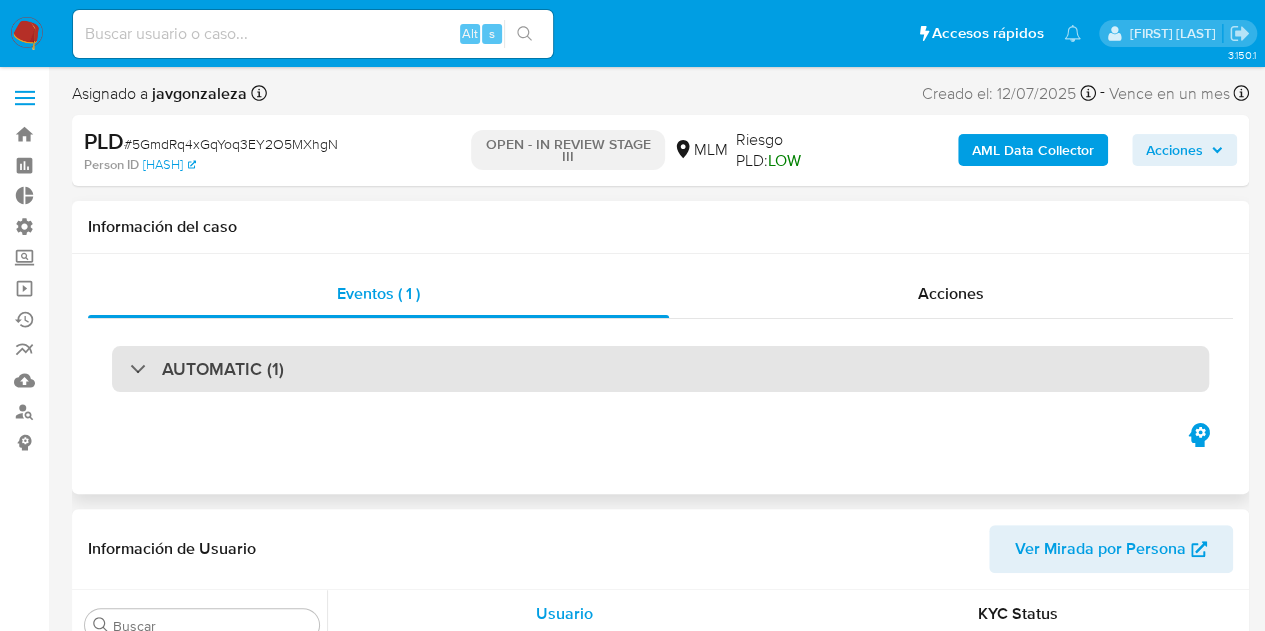 select on "10" 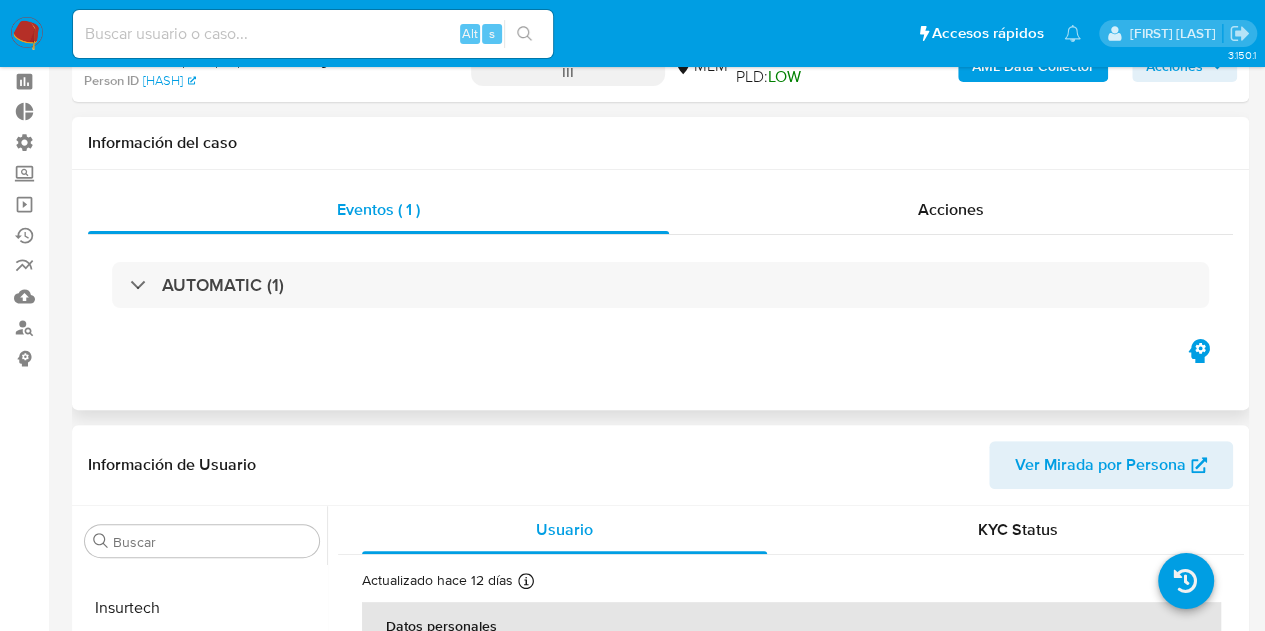 scroll, scrollTop: 154, scrollLeft: 0, axis: vertical 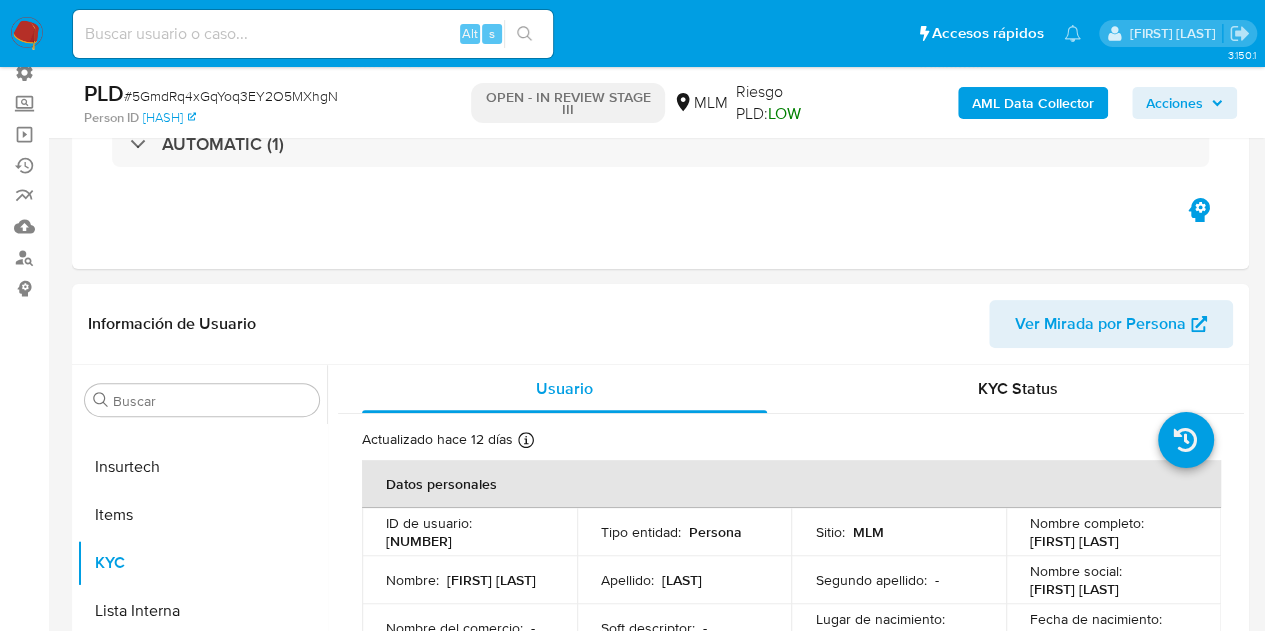 click on "Acciones" at bounding box center [1184, 103] 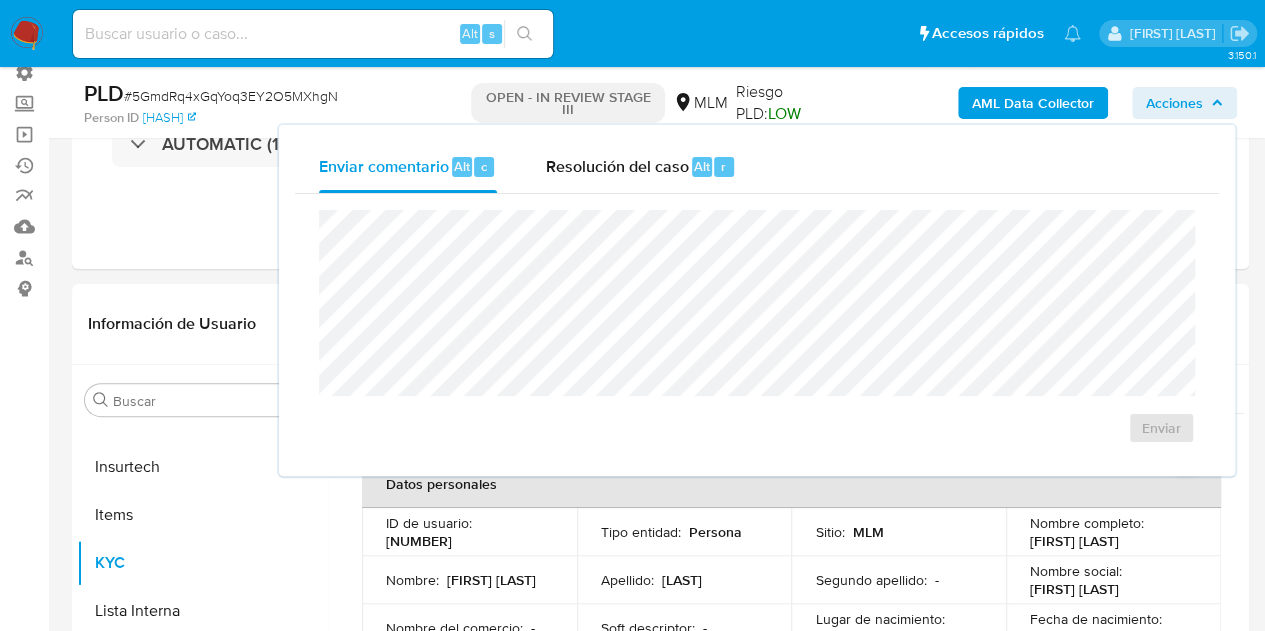 type 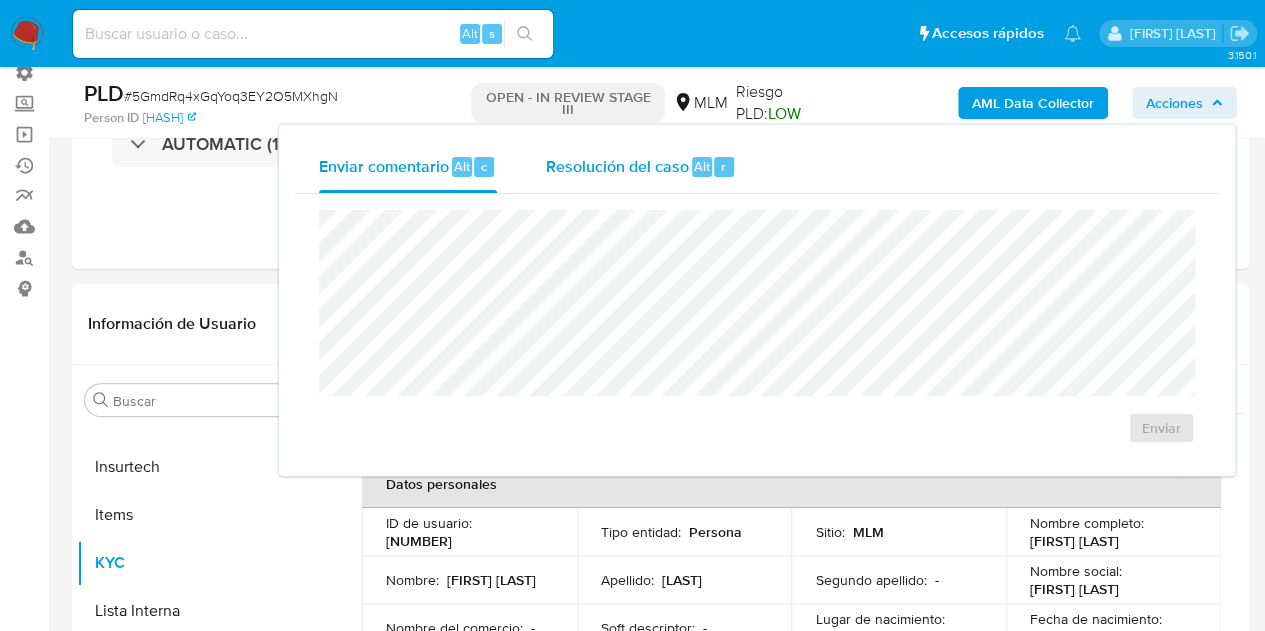 click on "Resolución del caso" at bounding box center (616, 165) 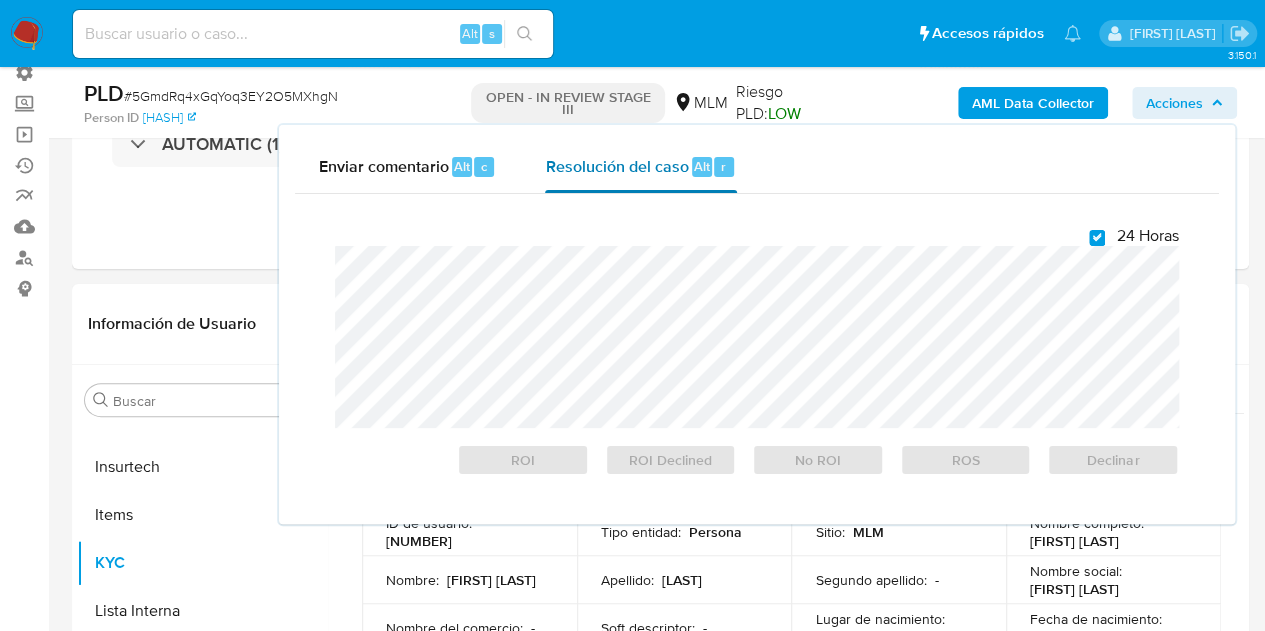 checkbox on "true" 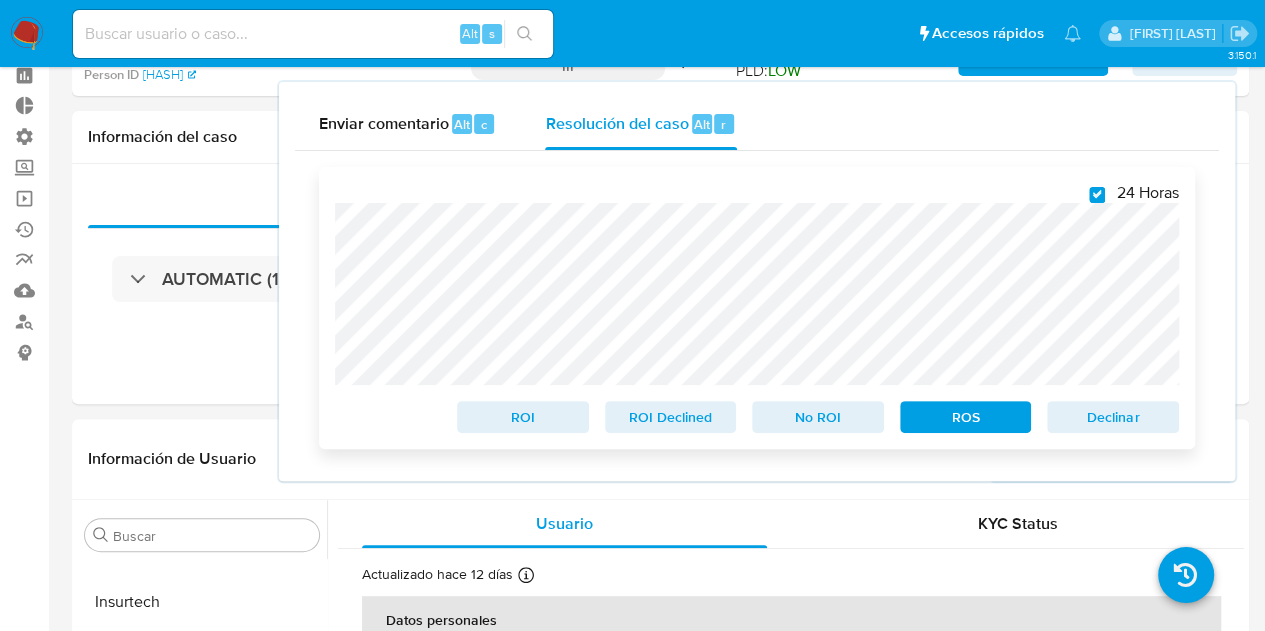 scroll, scrollTop: 0, scrollLeft: 0, axis: both 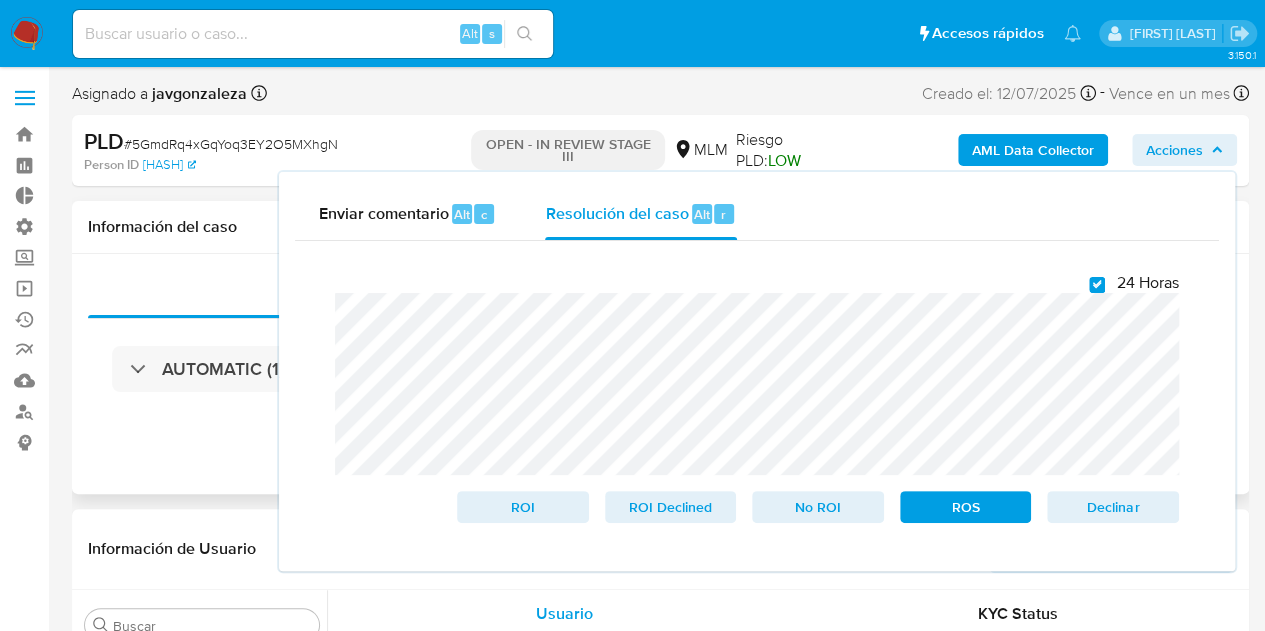 click on "Eventos ( 1 ) Acciones AUTOMATIC (1)" at bounding box center (660, 374) 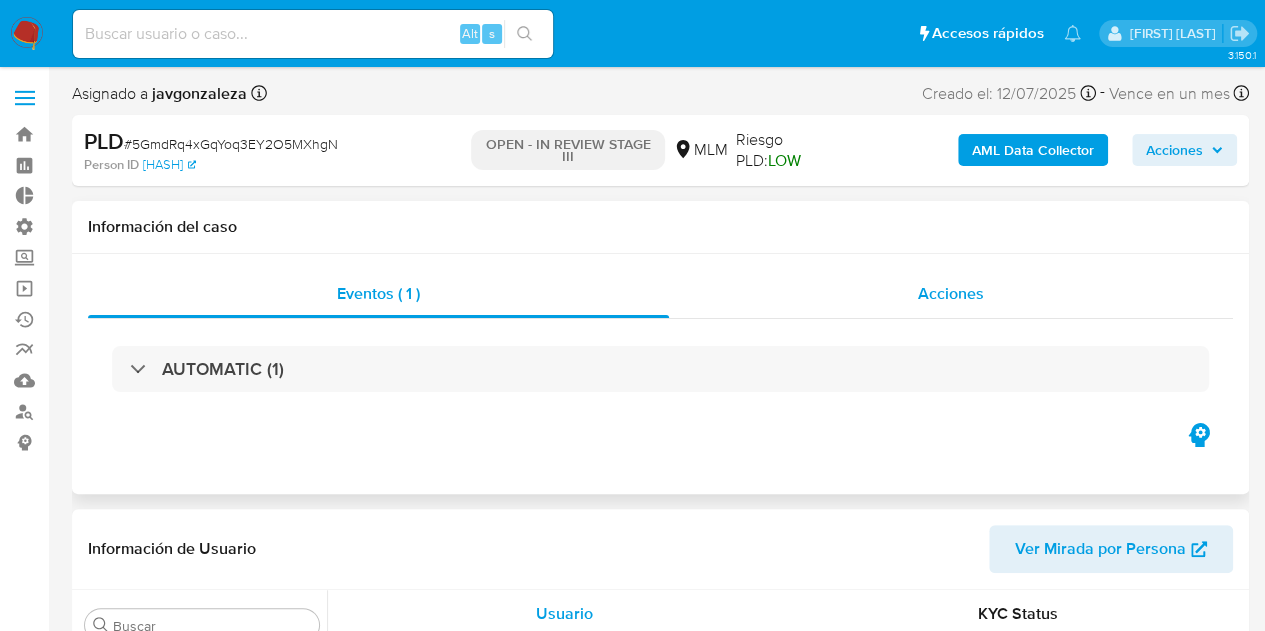 click on "Acciones" at bounding box center [951, 293] 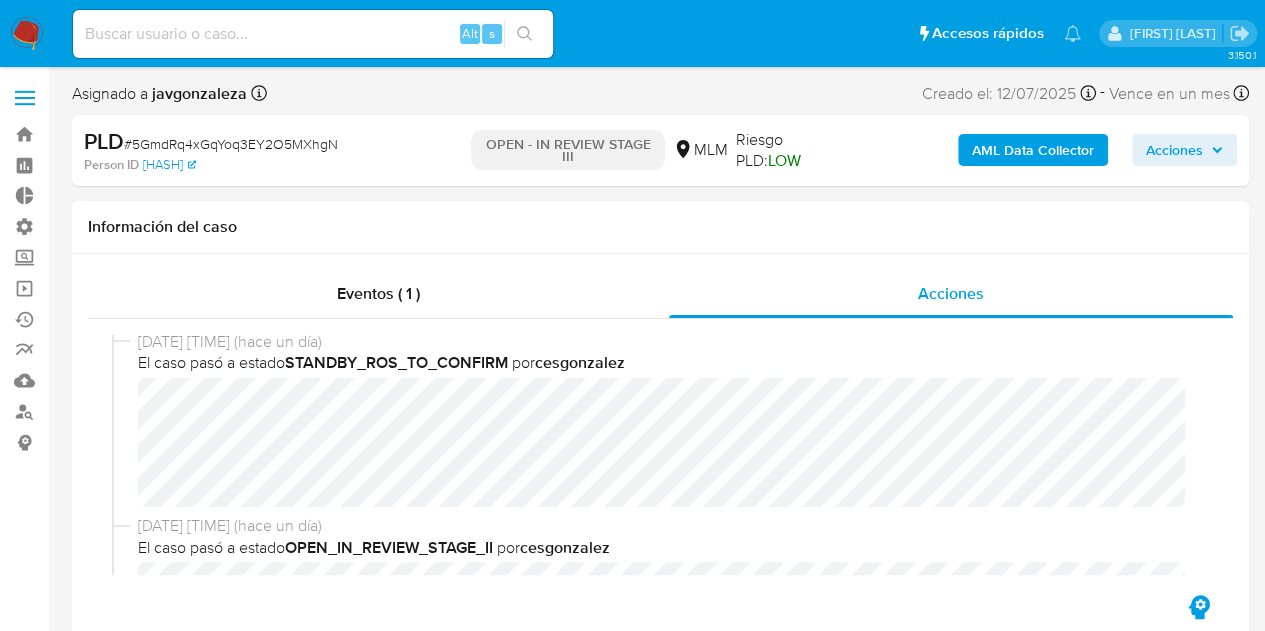 scroll, scrollTop: 167, scrollLeft: 0, axis: vertical 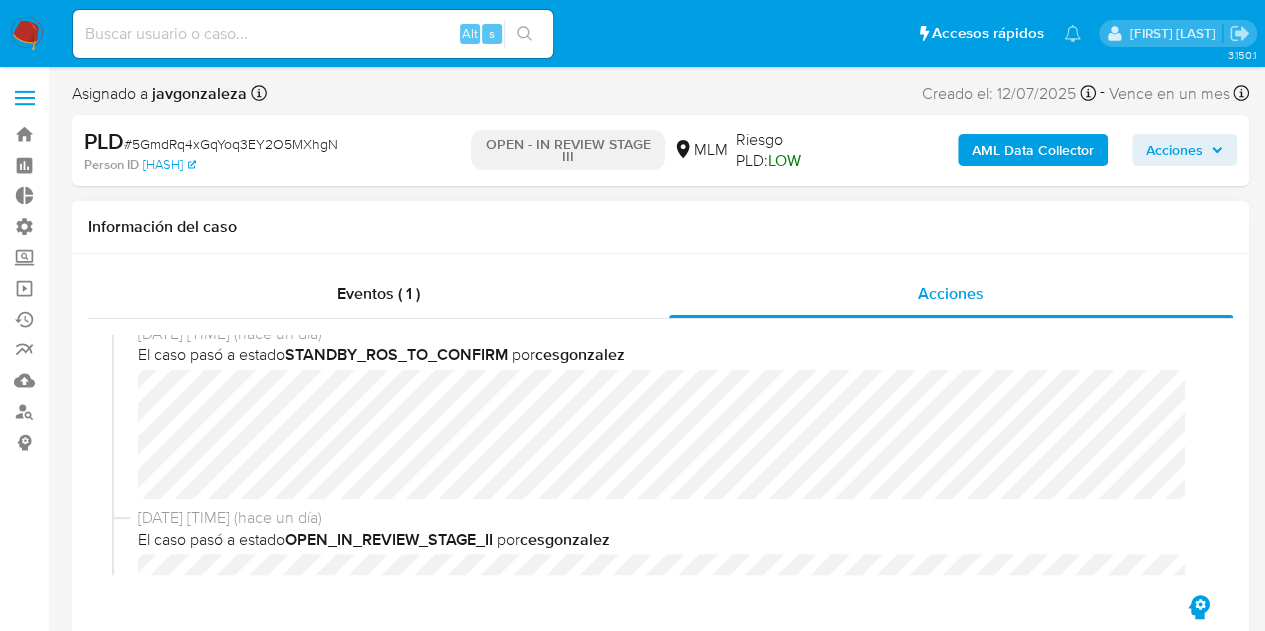 type 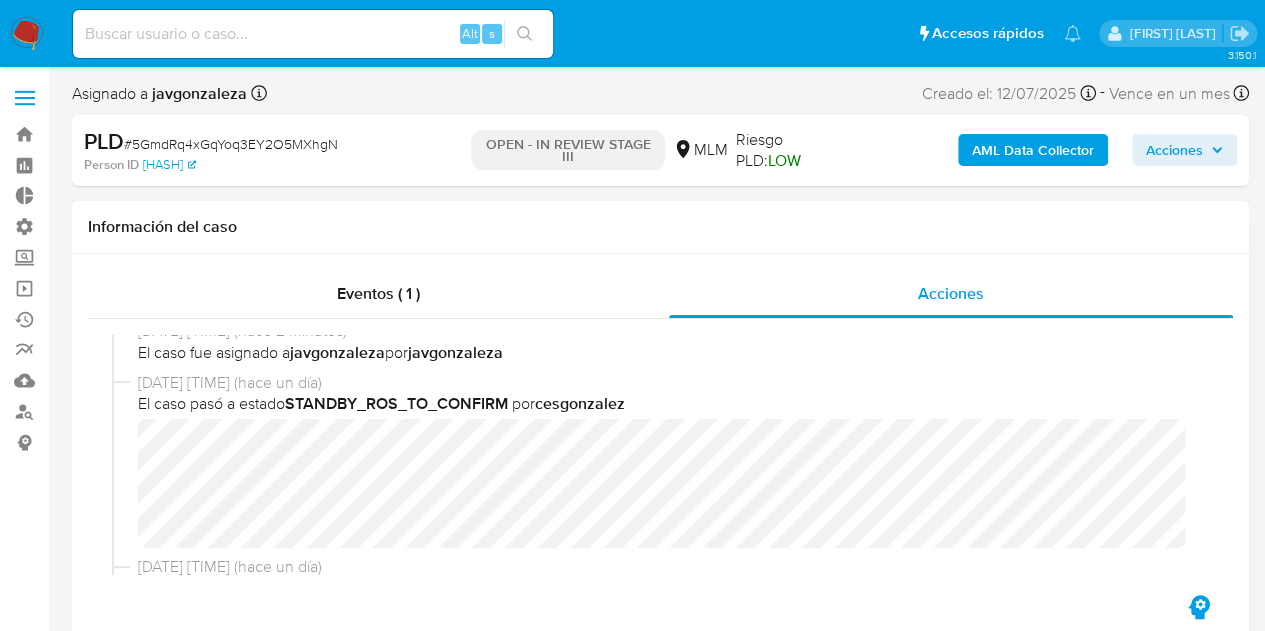 scroll, scrollTop: 117, scrollLeft: 0, axis: vertical 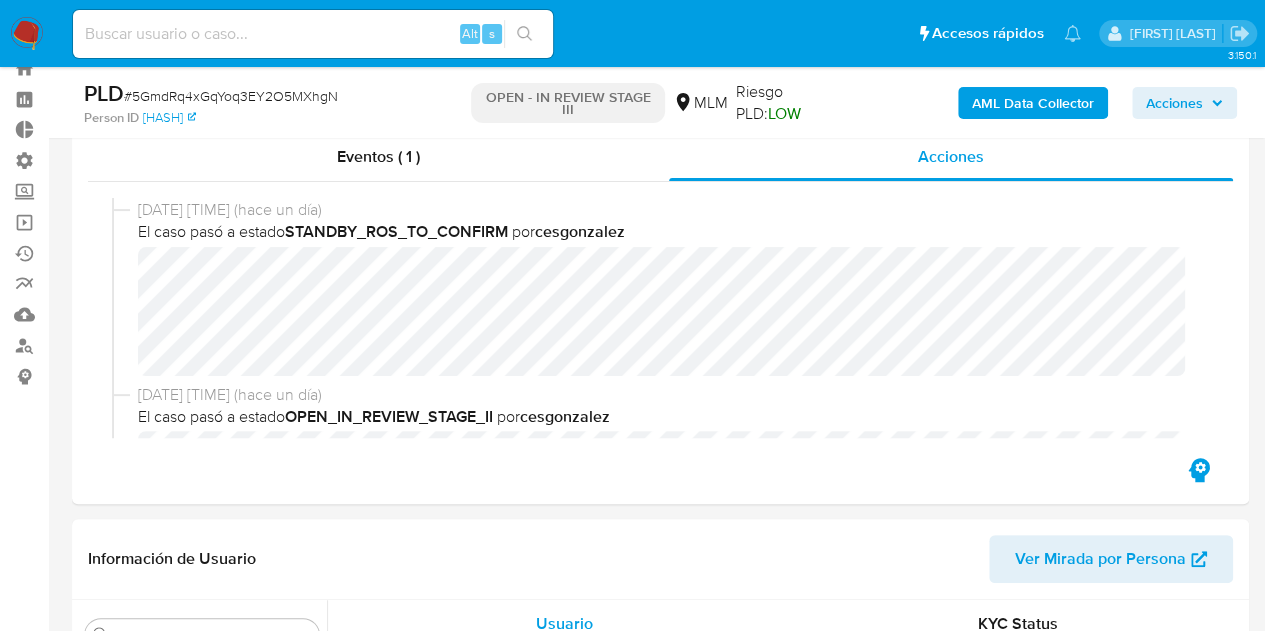 click 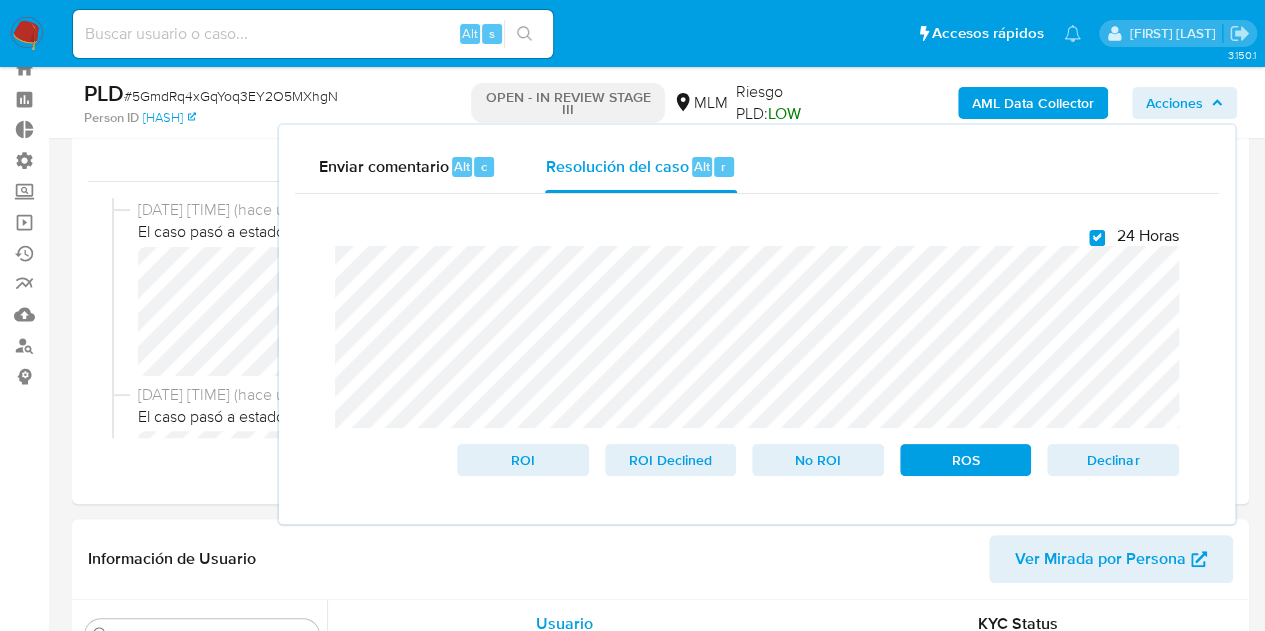 checkbox on "true" 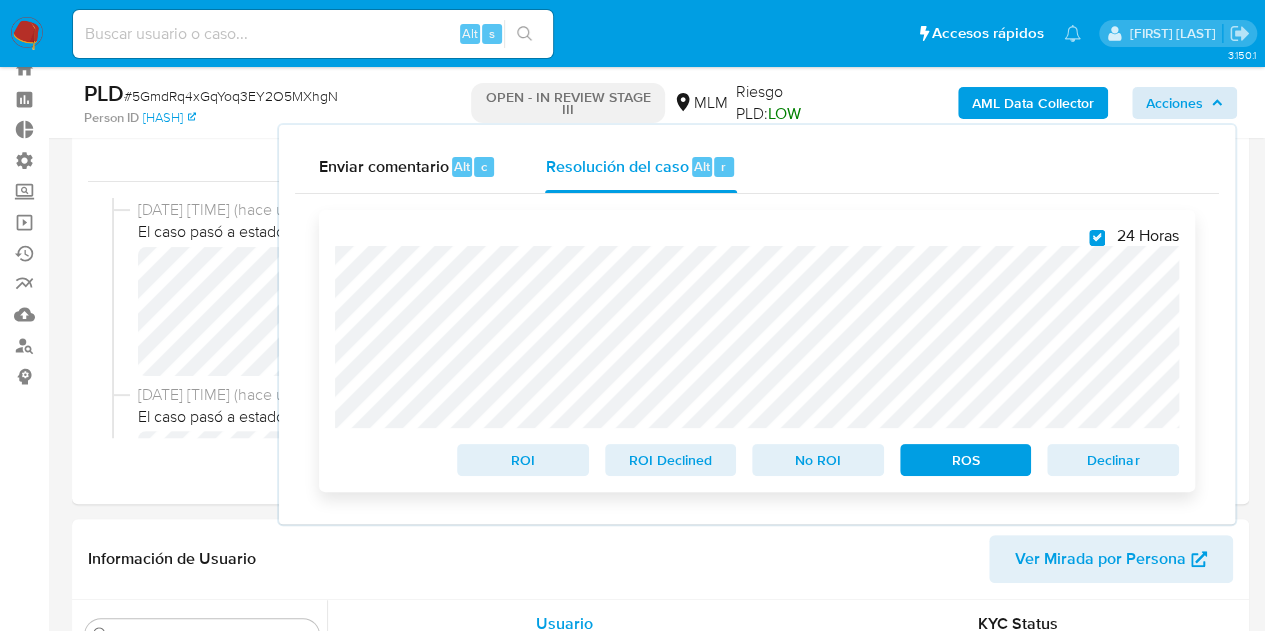click on "24 Horas ROI ROI Declined No ROI ROS Declinar" at bounding box center [757, 351] 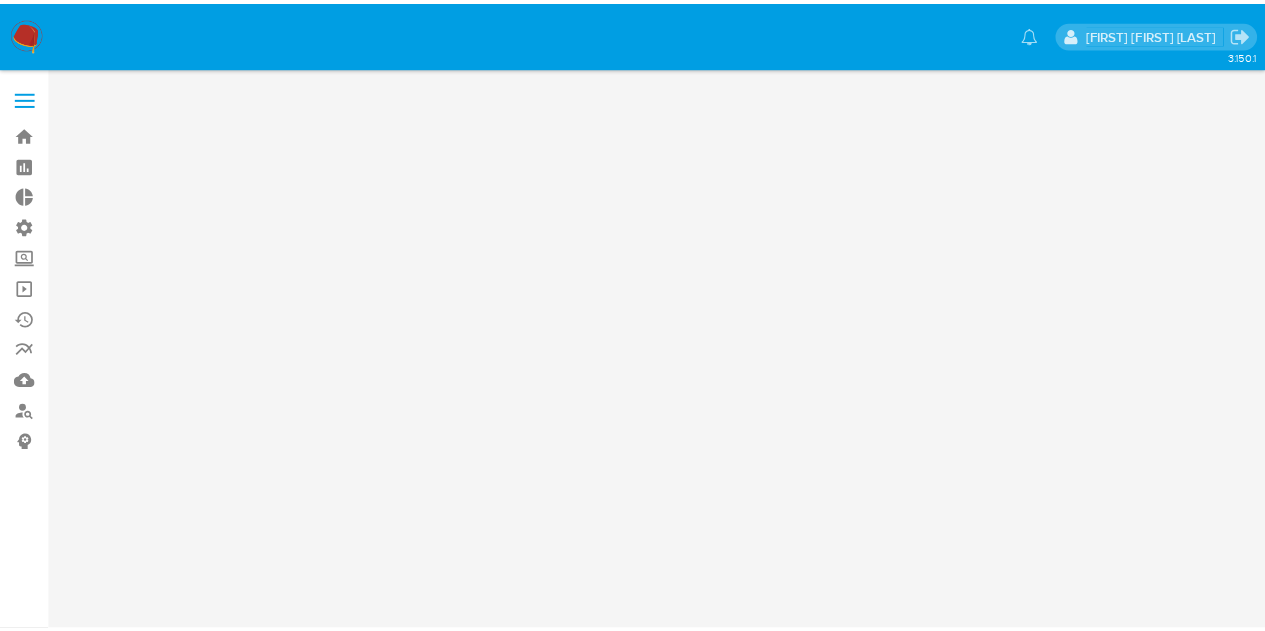 scroll, scrollTop: 0, scrollLeft: 0, axis: both 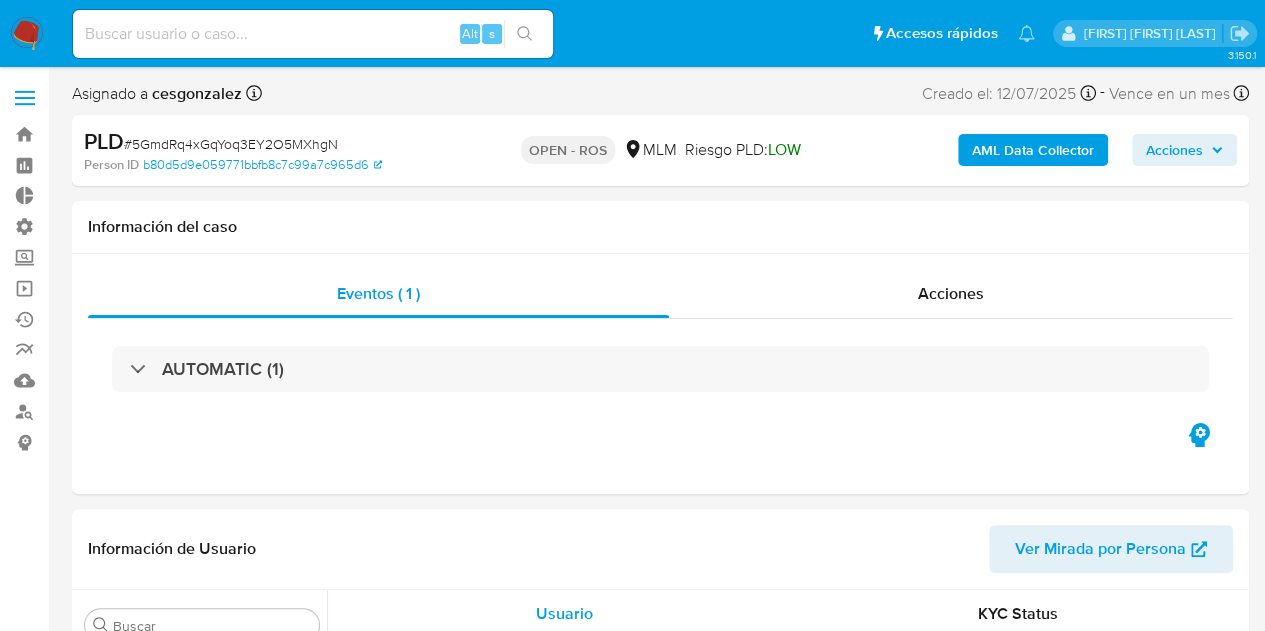 select on "10" 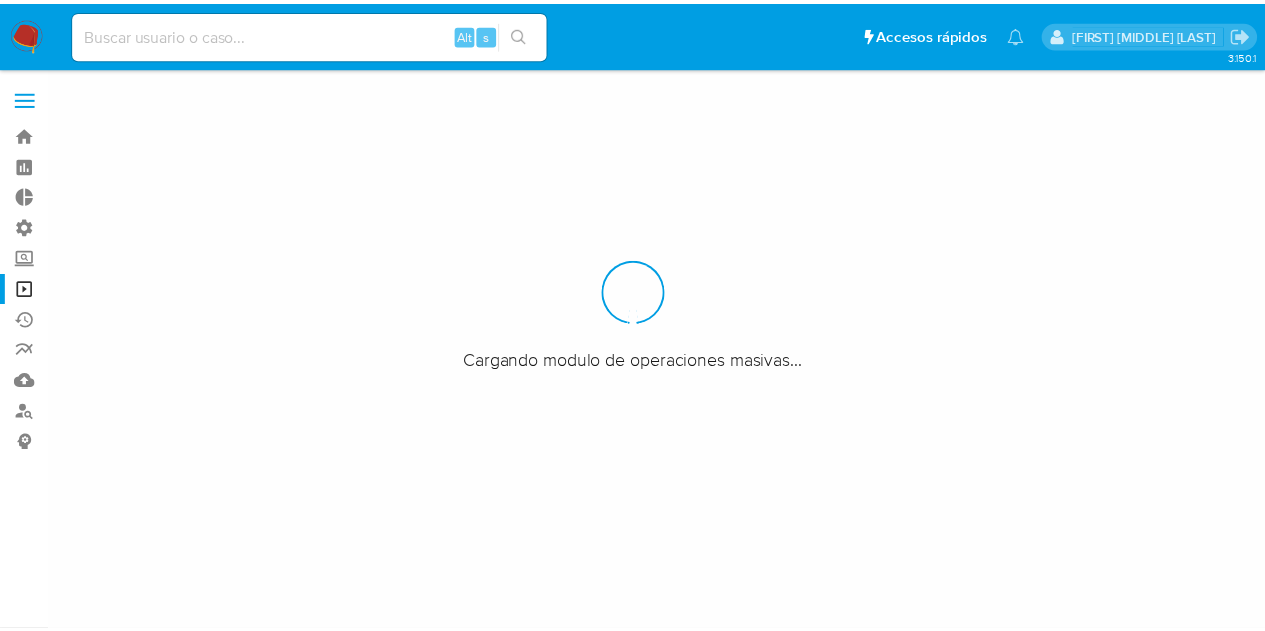 scroll, scrollTop: 0, scrollLeft: 0, axis: both 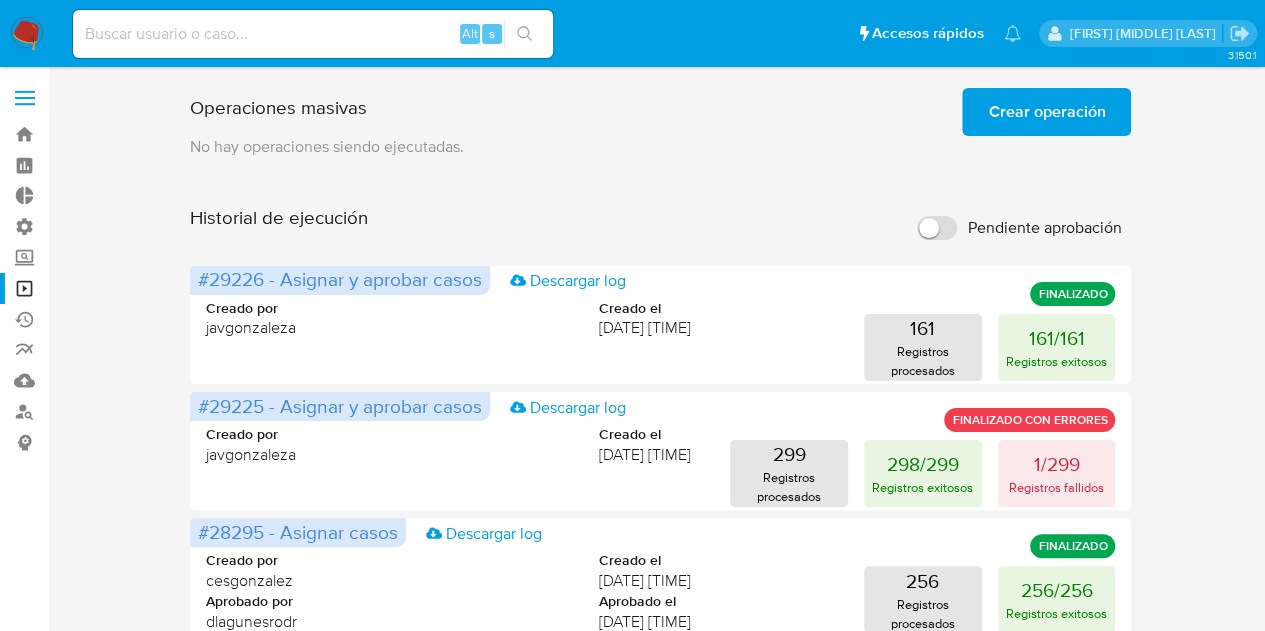 click on "Crear operación" at bounding box center [1046, 112] 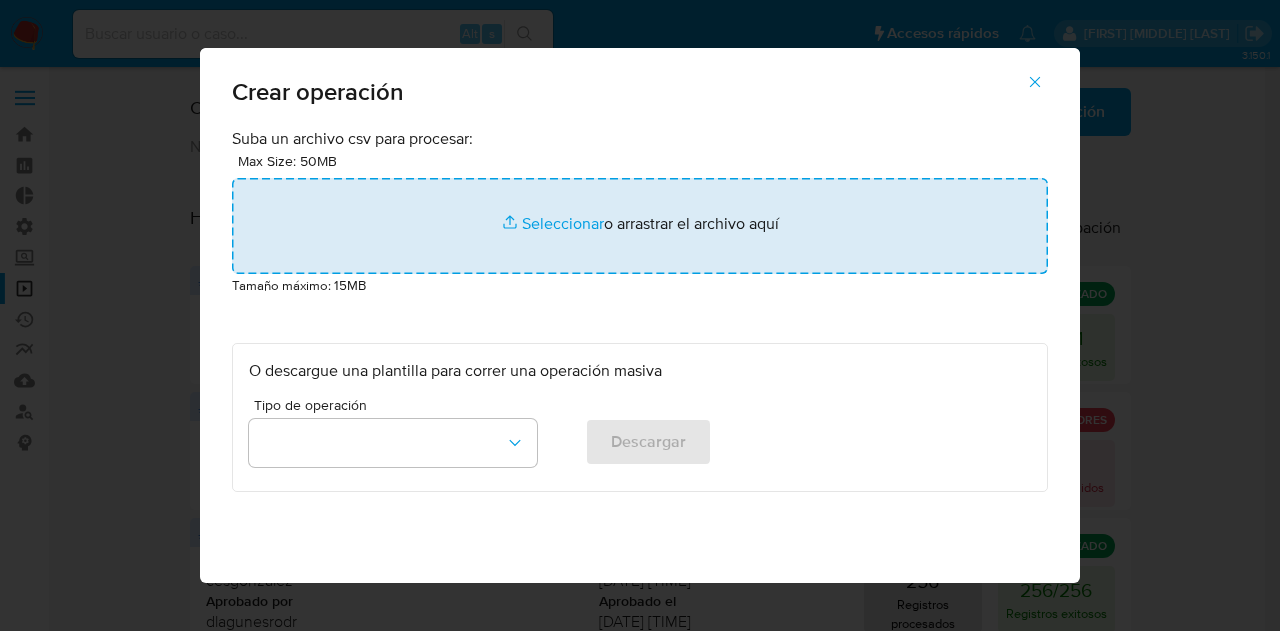 click at bounding box center (640, 226) 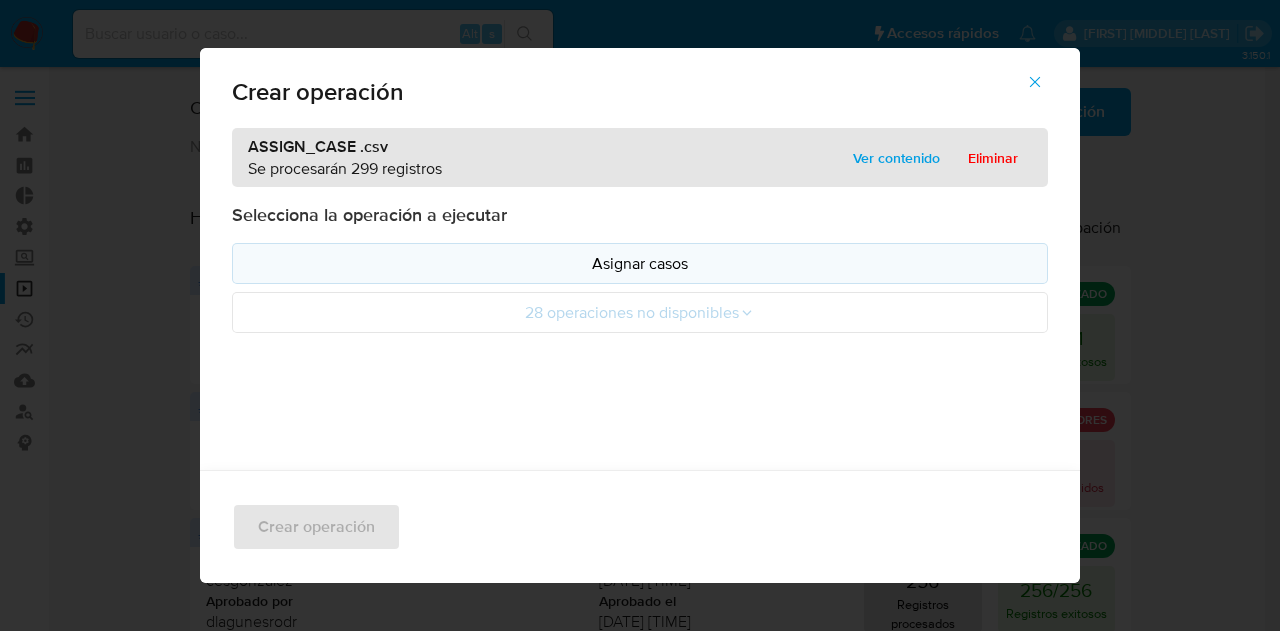 click on "Asignar casos" at bounding box center (640, 263) 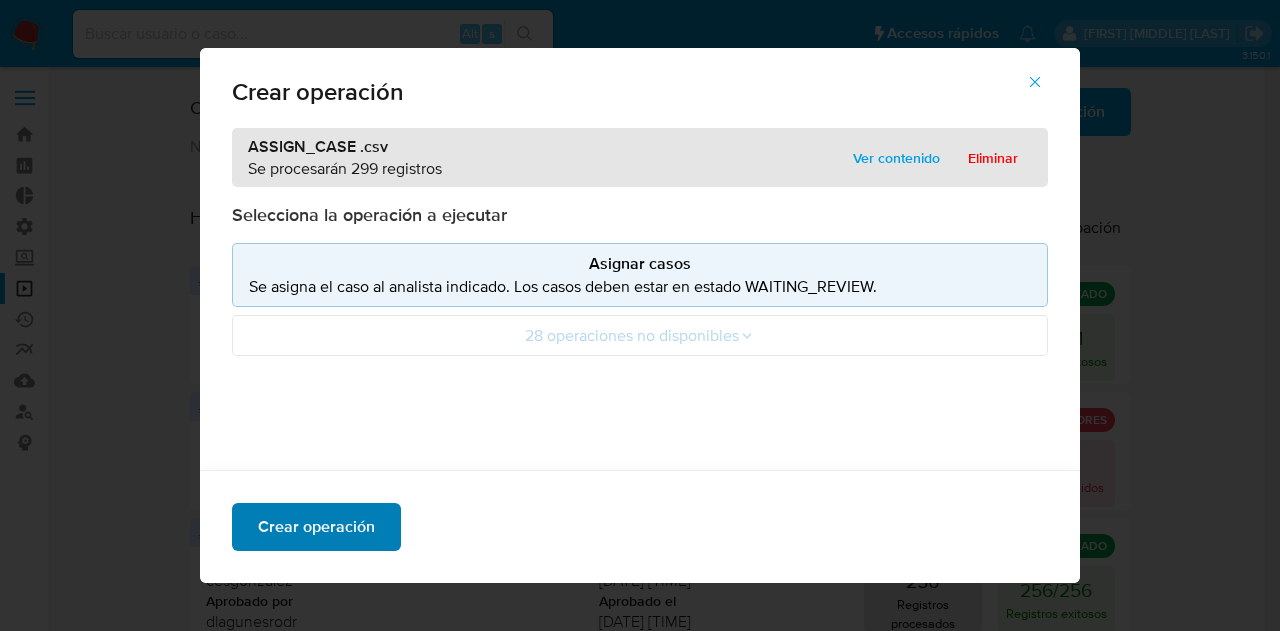 click on "Crear operación" at bounding box center (316, 527) 